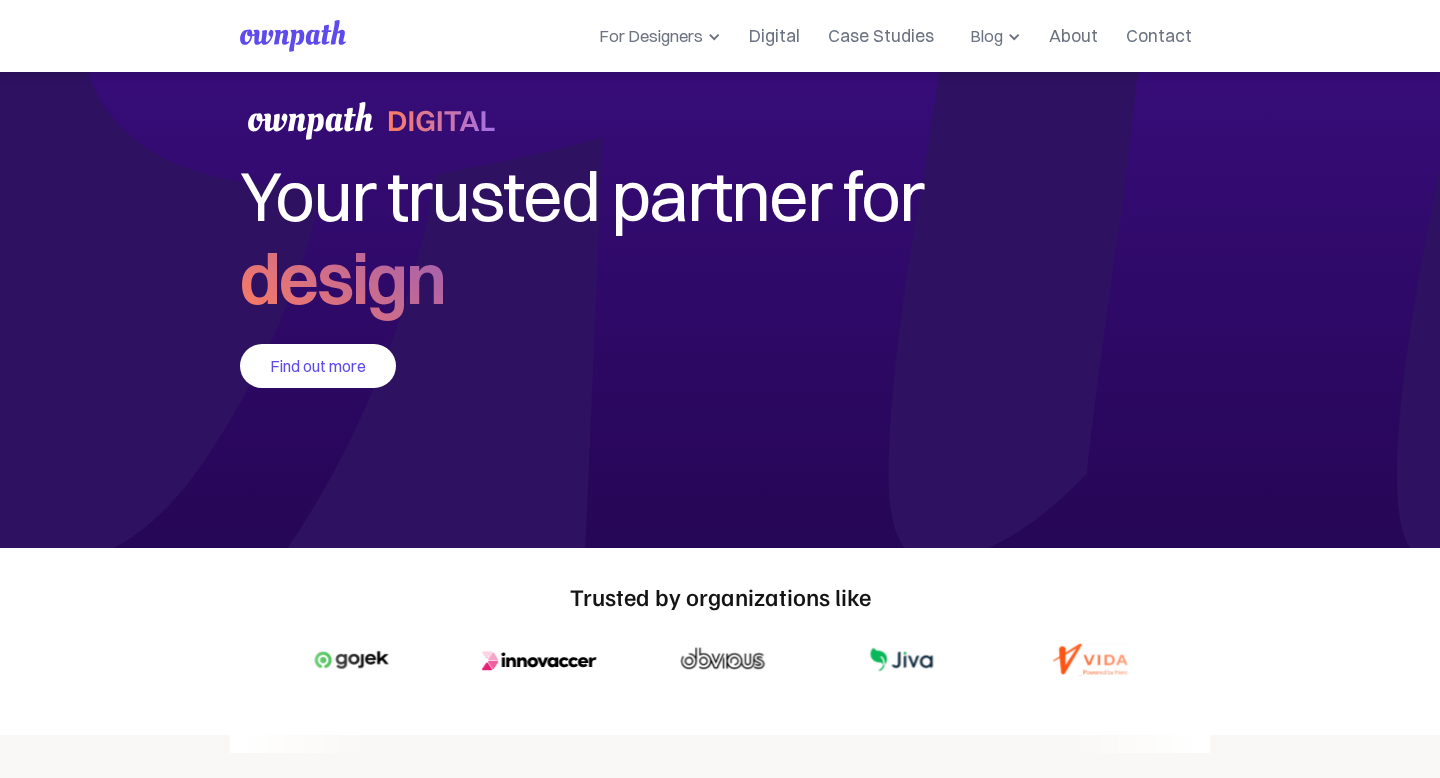 scroll, scrollTop: 0, scrollLeft: 0, axis: both 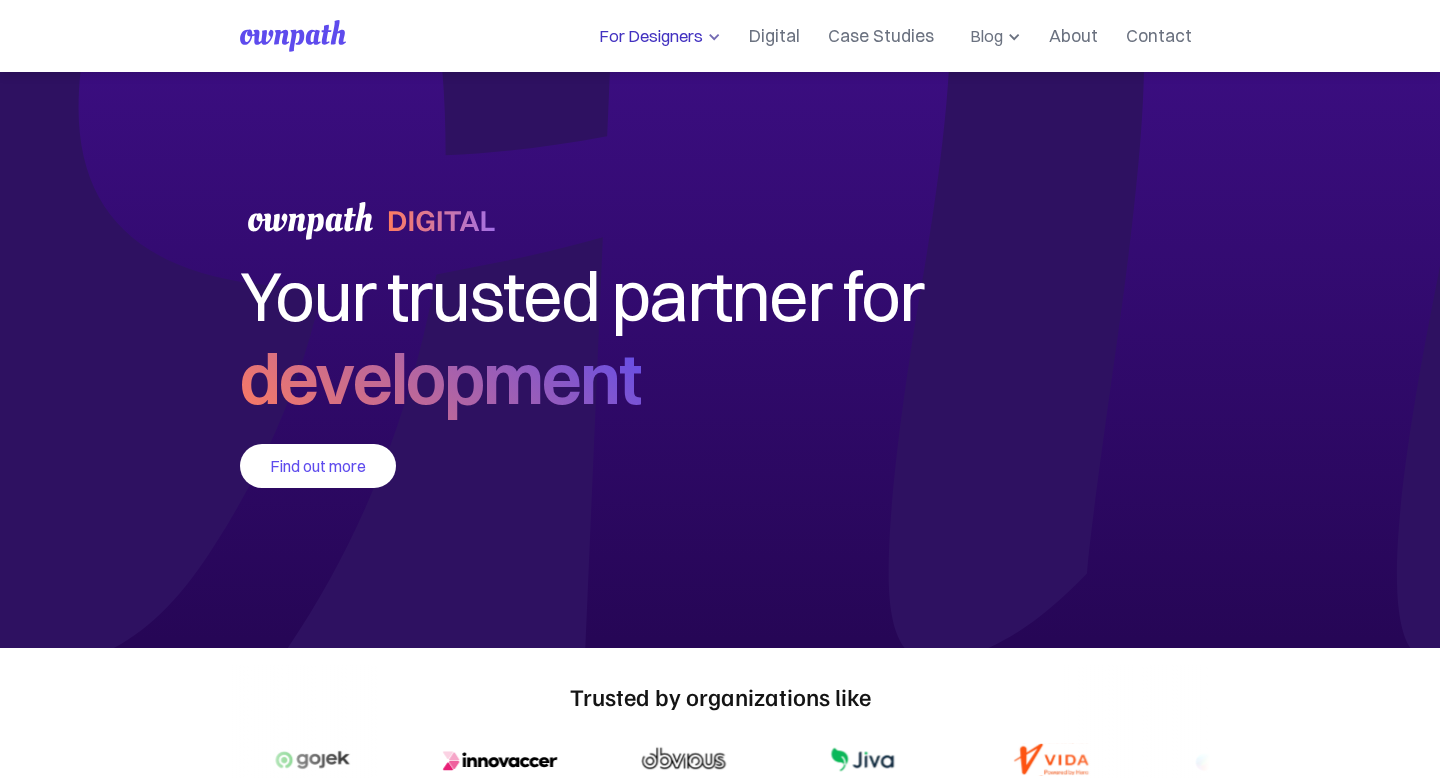click on "For Designers" at bounding box center (647, 36) 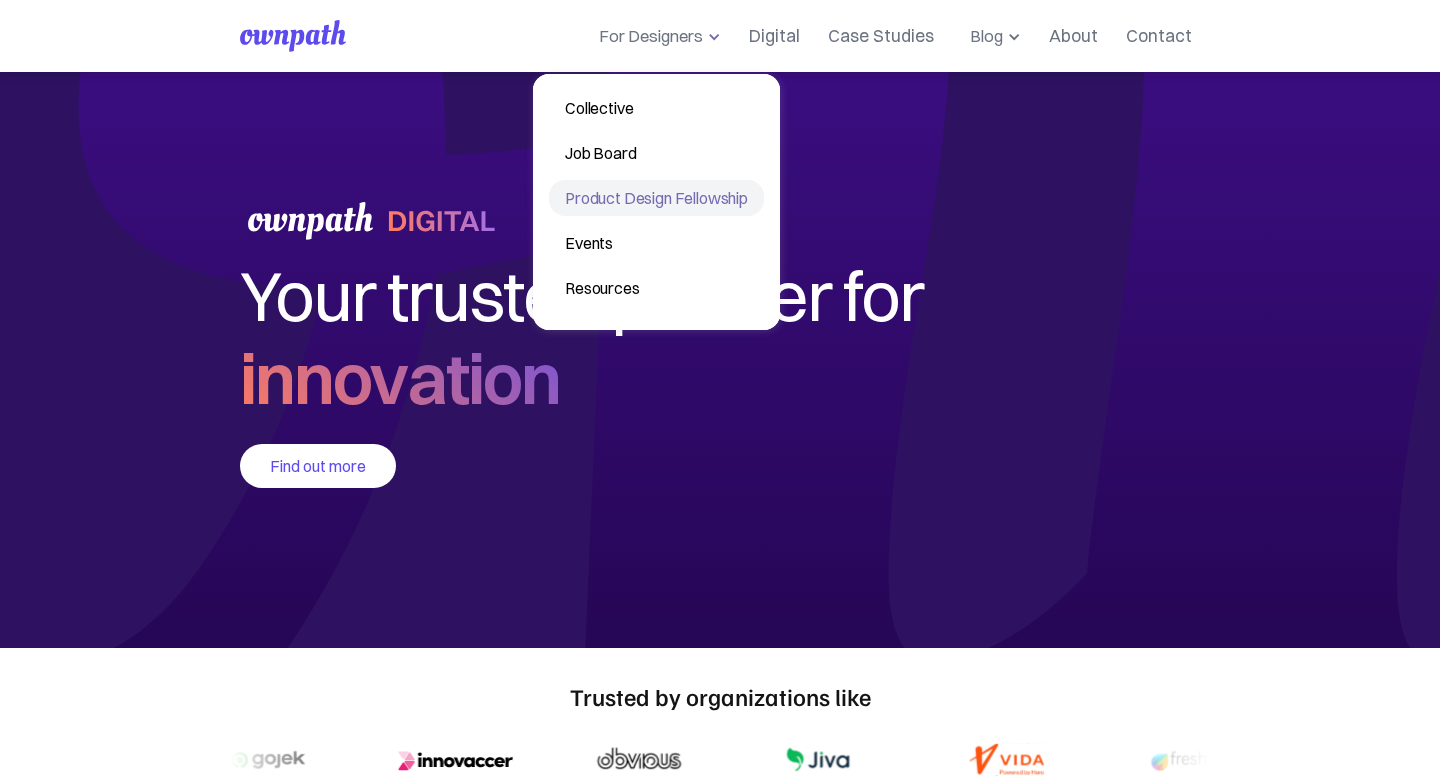click on "Product Design Fellowship" at bounding box center (656, 198) 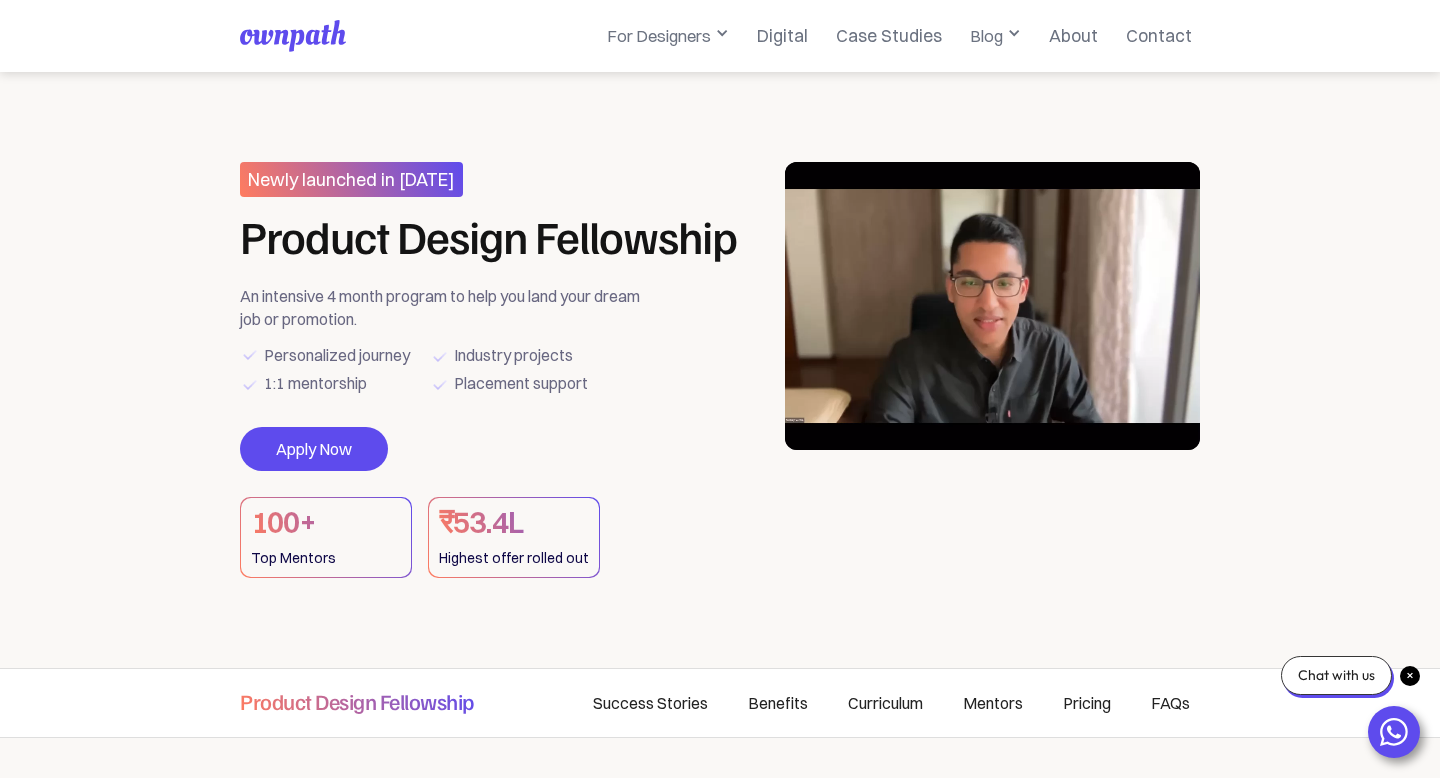 scroll, scrollTop: 0, scrollLeft: 0, axis: both 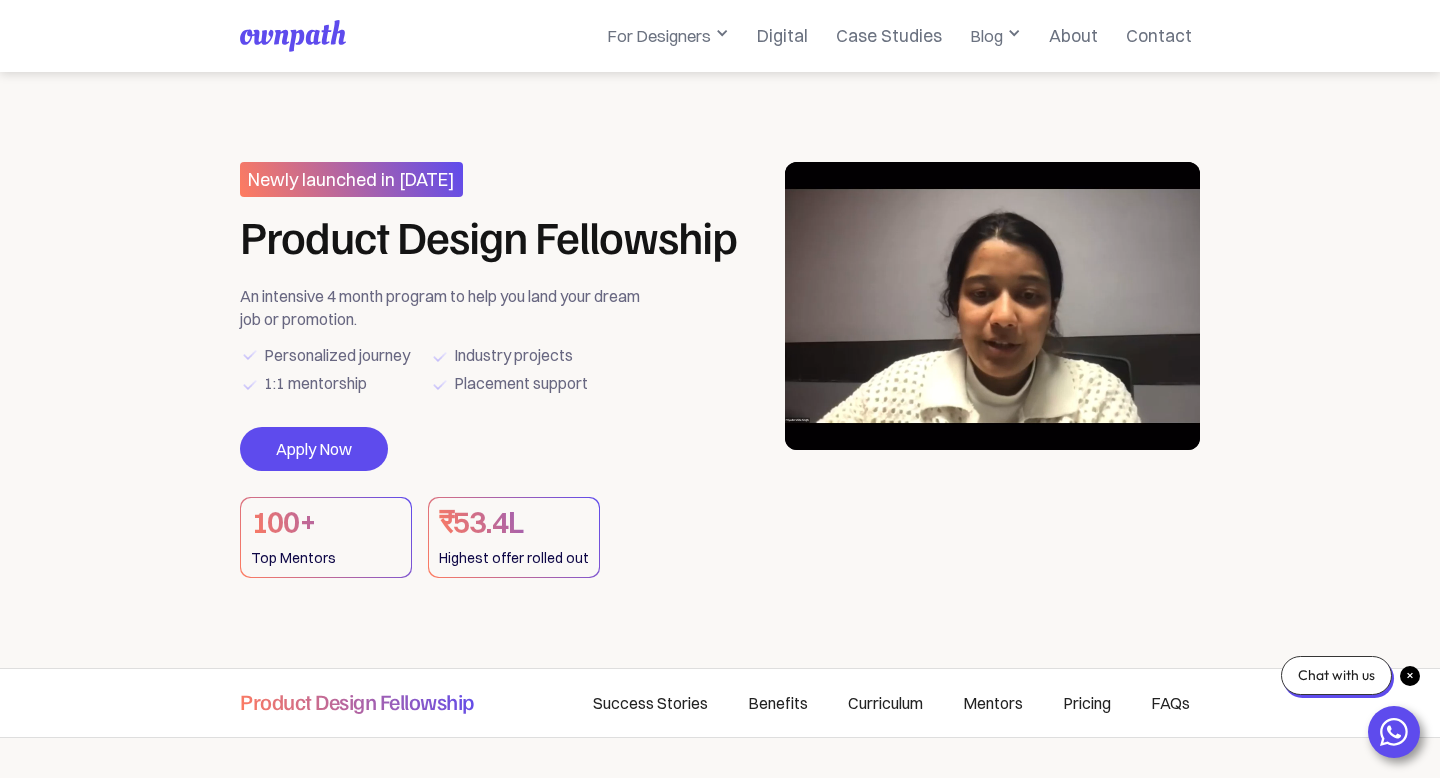 click on "Newly launched in [DATE] Product Design Fellowship An intensive 4 month program to help you land your dream job or promotion. Personalized journey 1:1 mentorship Industry projects Placement support Apply Now 100+ Top Mentors ₹53.4L Highest offer rolled out" at bounding box center (499, 370) 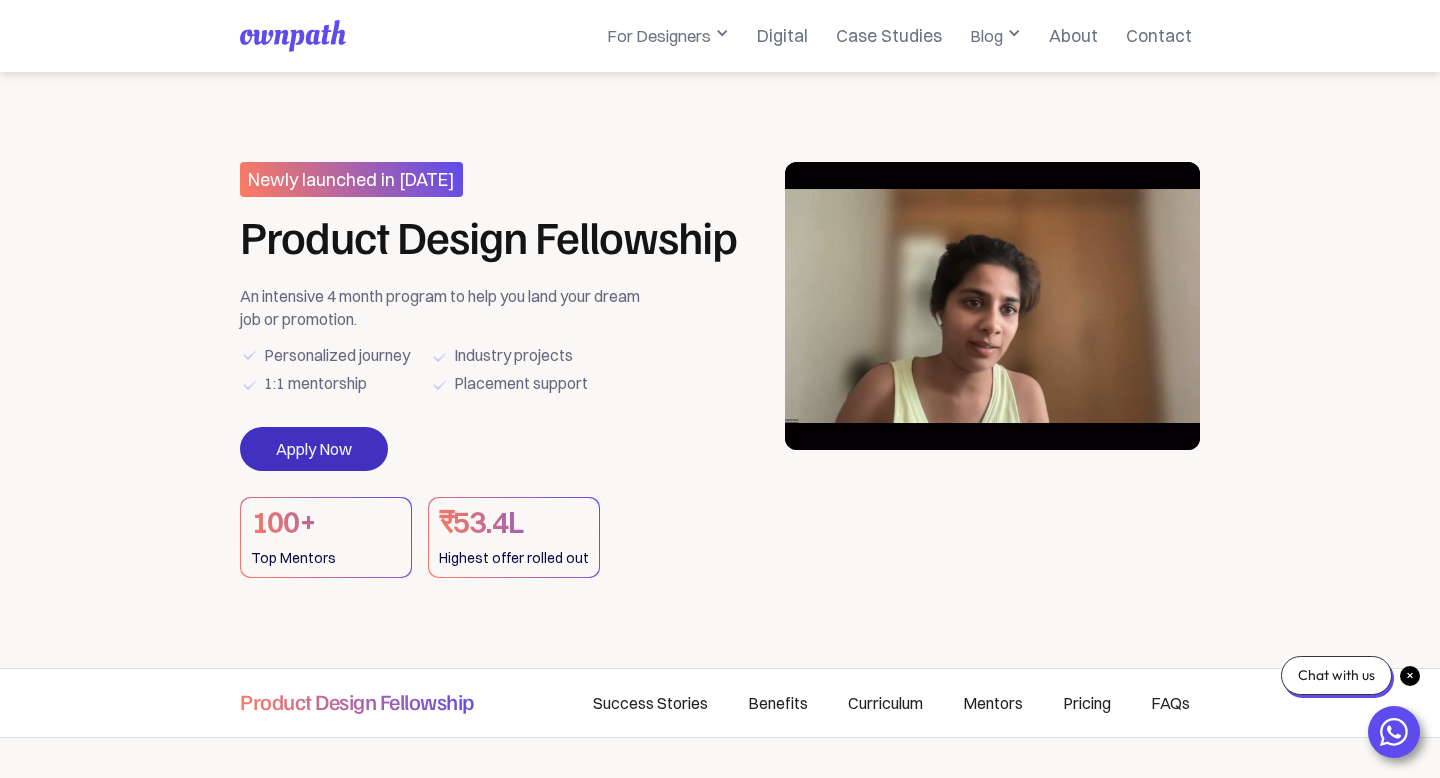 click on "Apply Now" at bounding box center [314, 449] 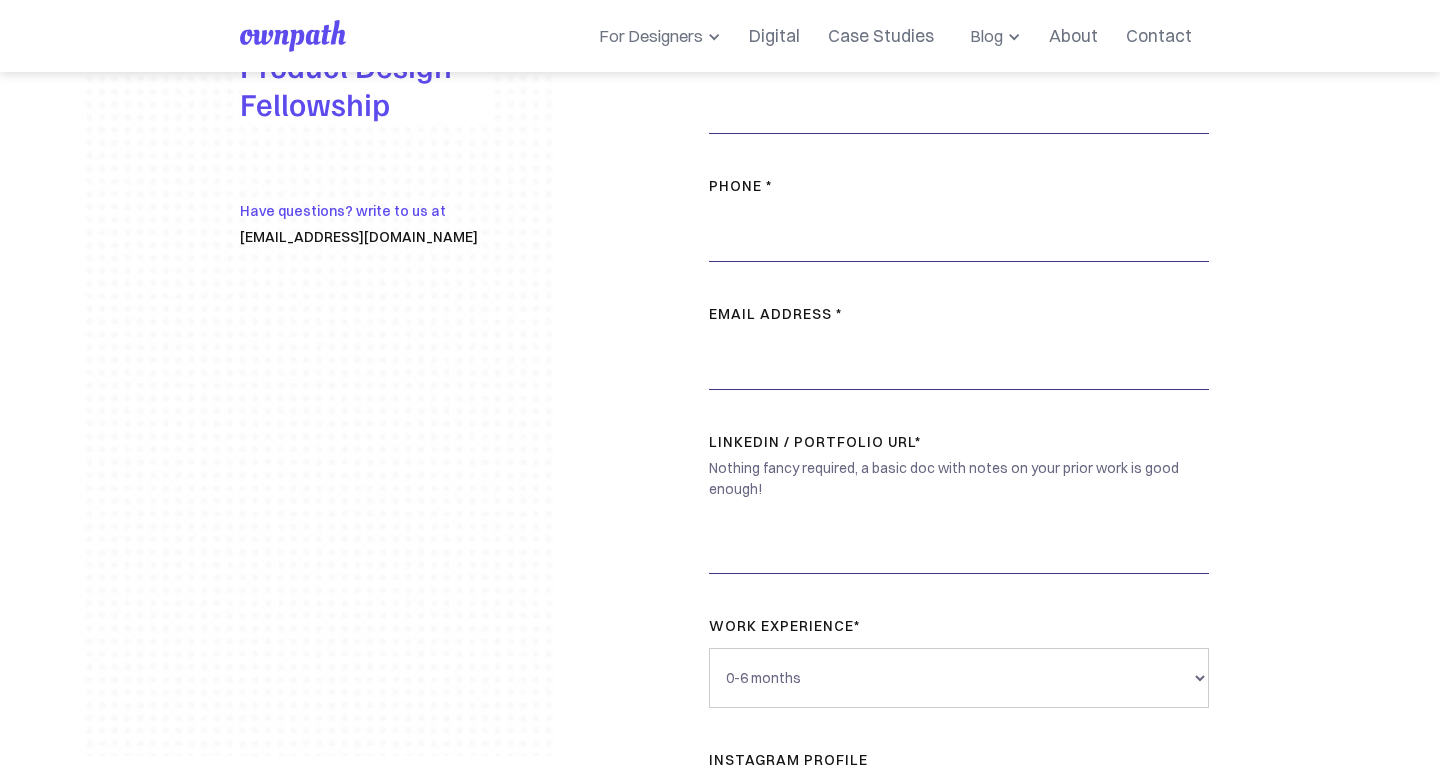 scroll, scrollTop: 0, scrollLeft: 0, axis: both 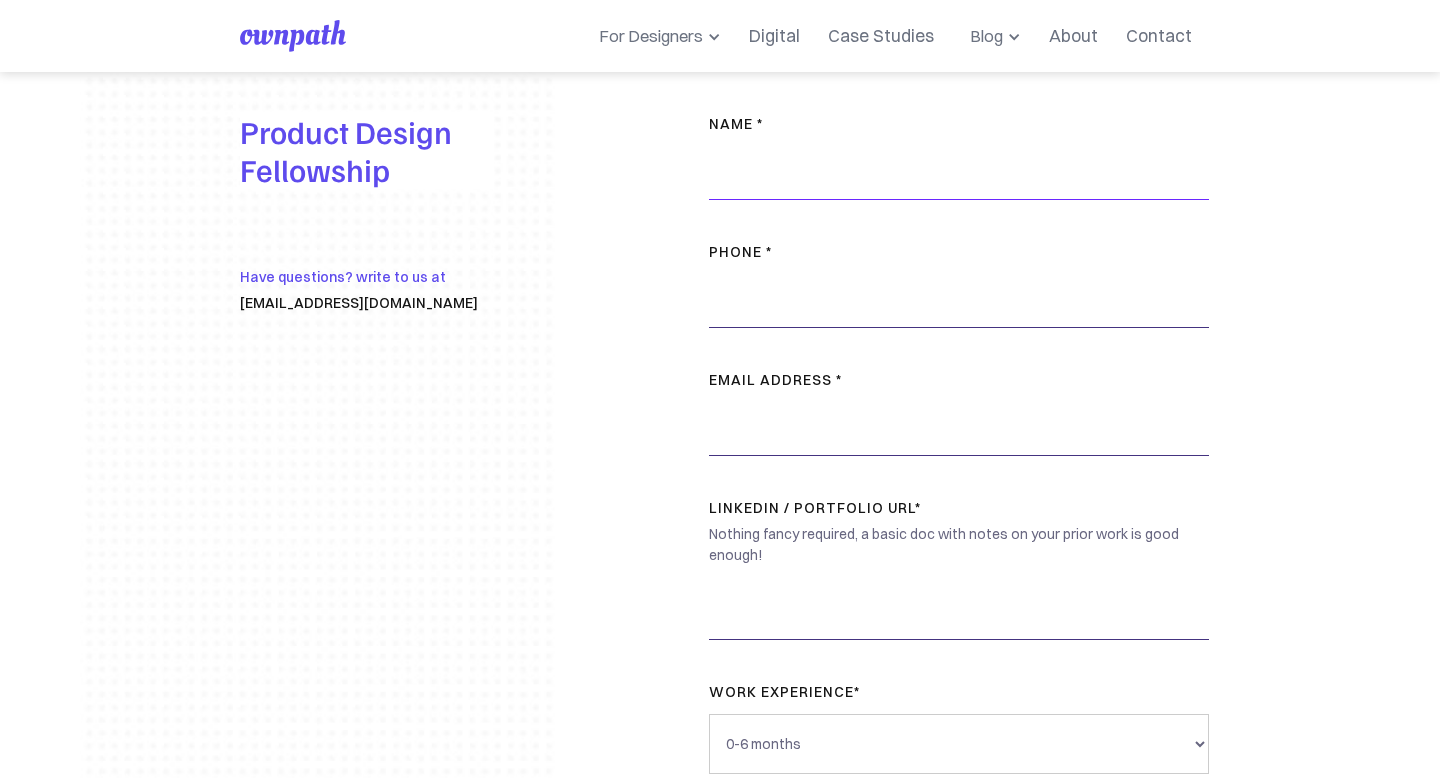 click on "NAME *" at bounding box center [959, 170] 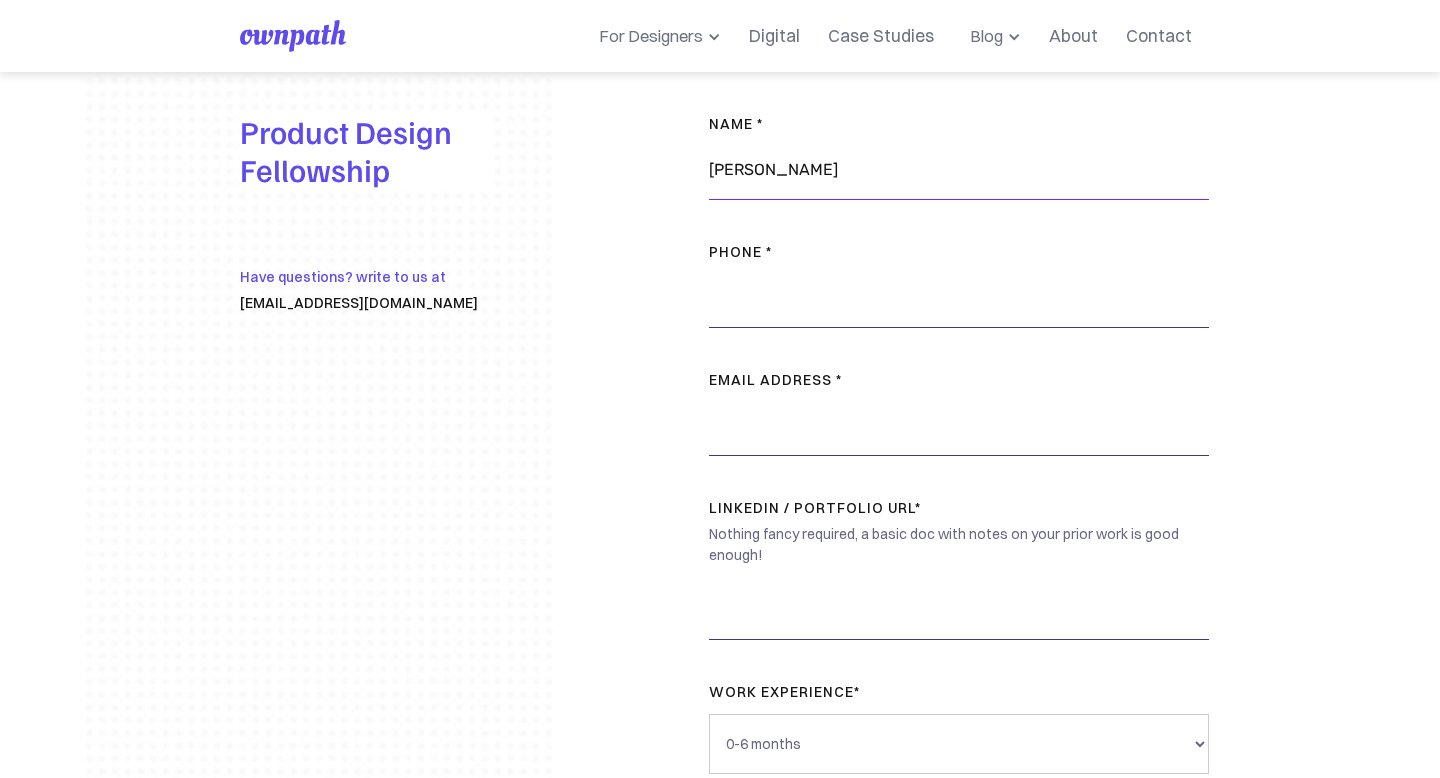 type on "[PERSON_NAME]" 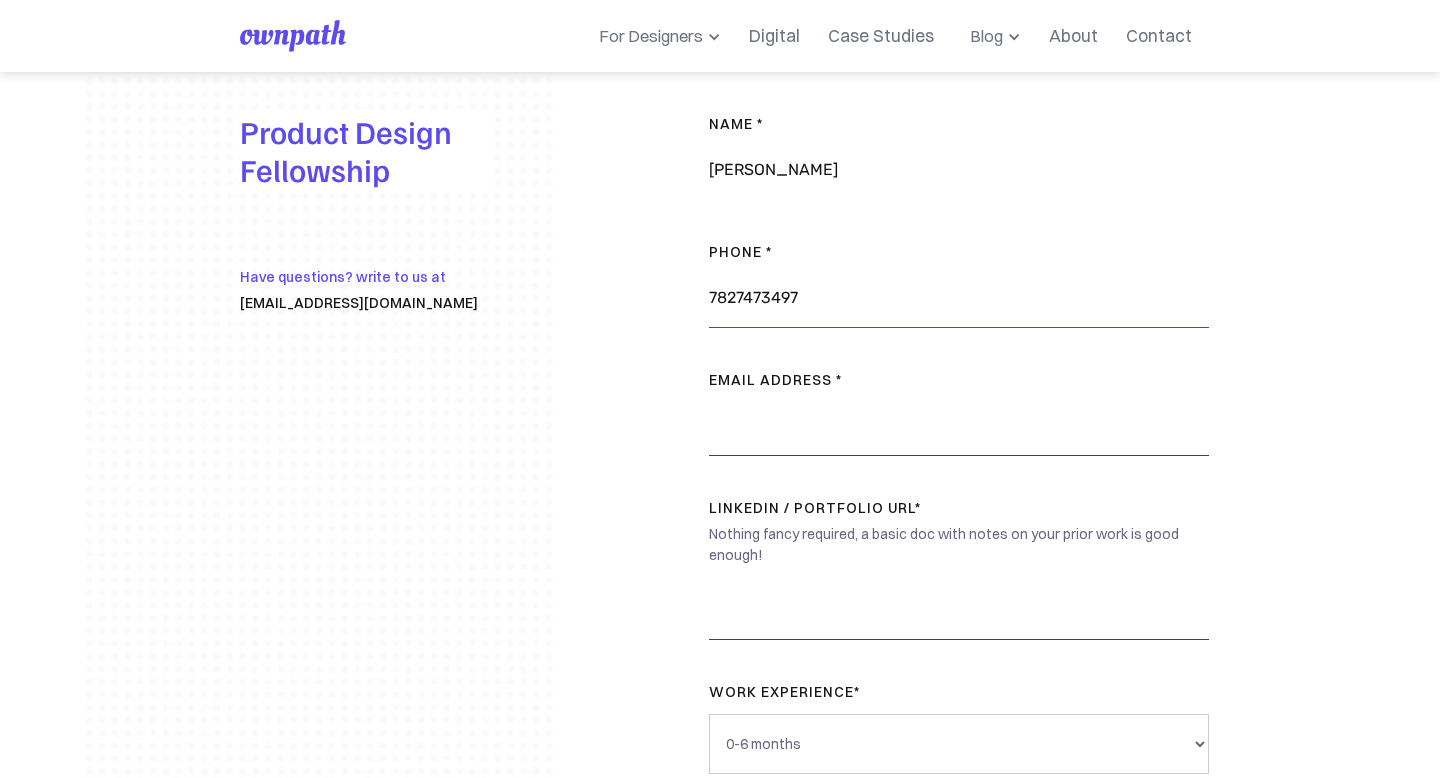 type on "7827473497" 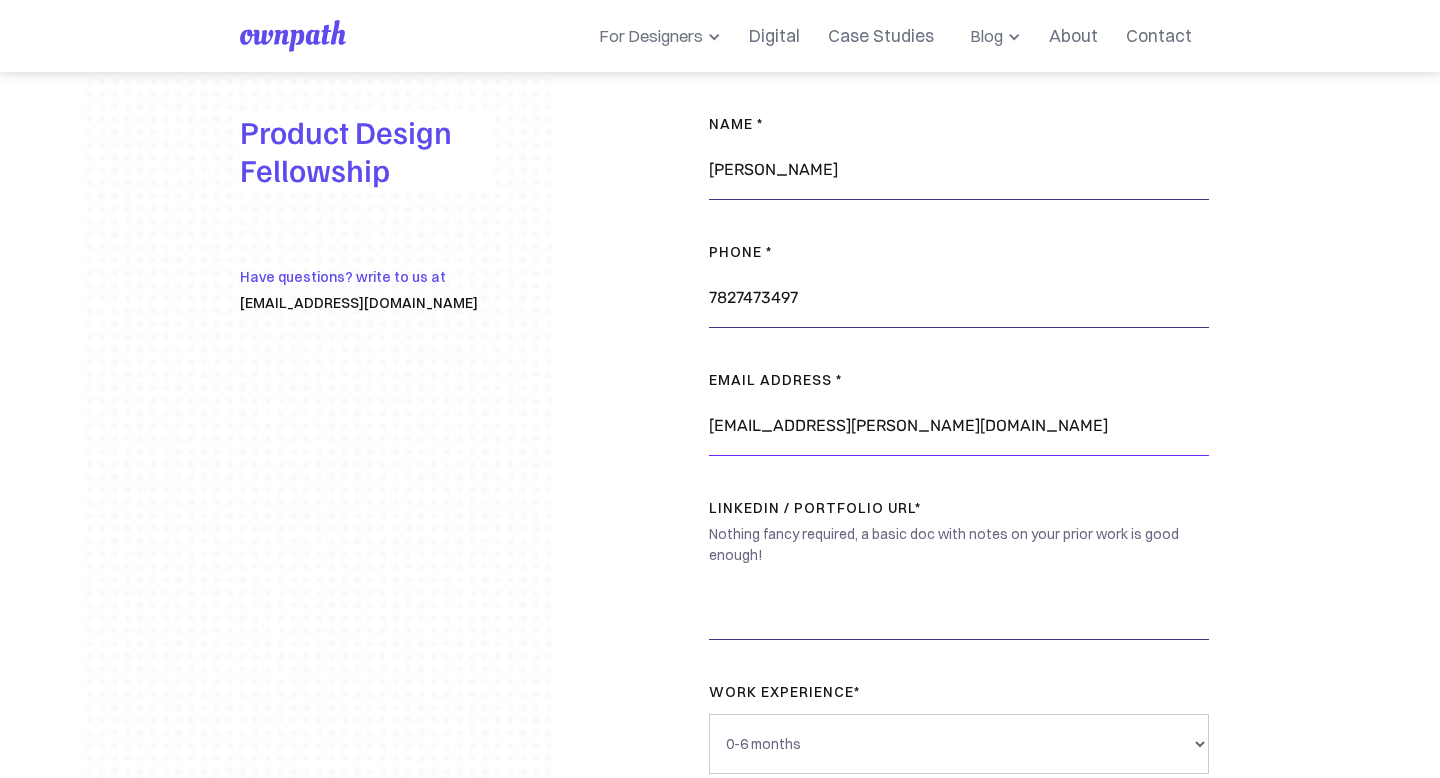 click on "prernadimri164@gail.com" at bounding box center (959, 426) 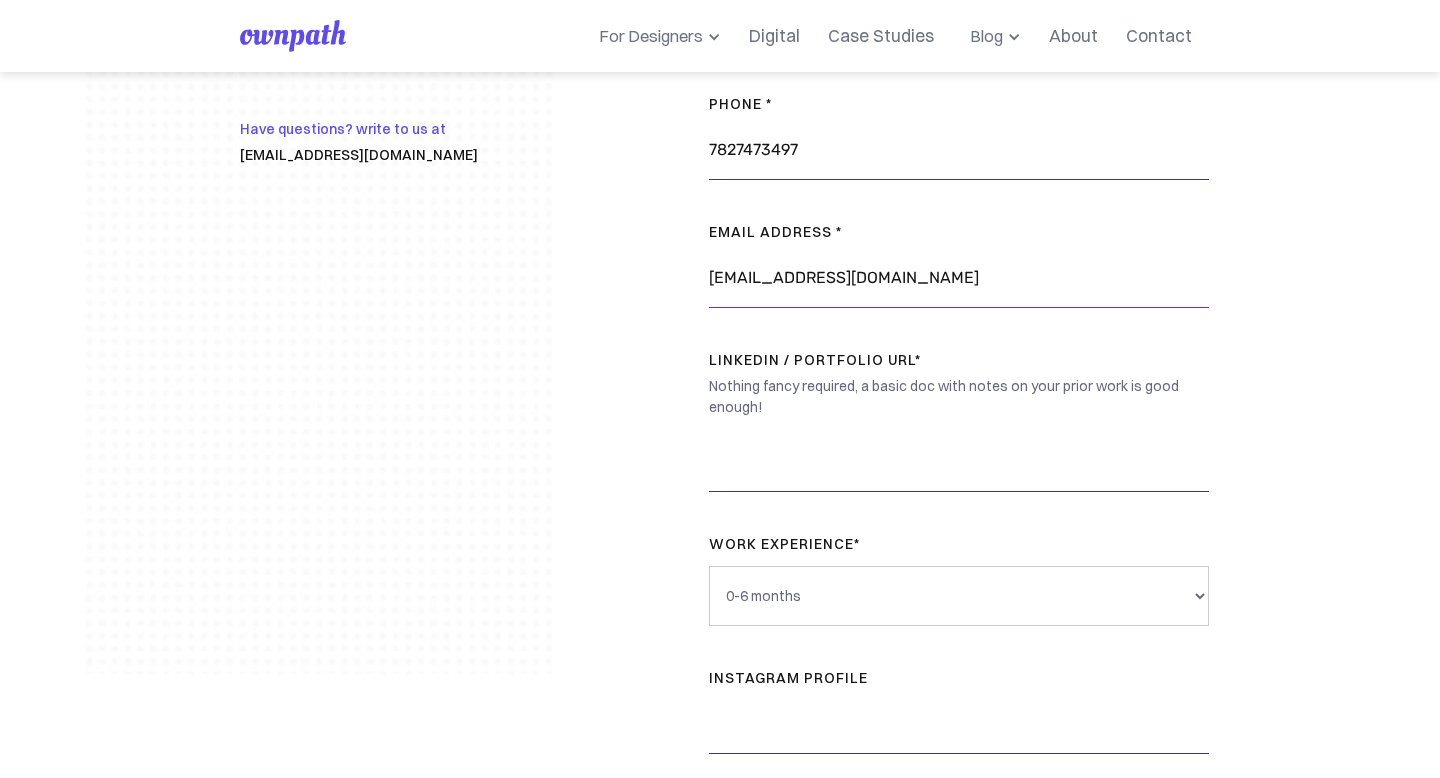 scroll, scrollTop: 150, scrollLeft: 0, axis: vertical 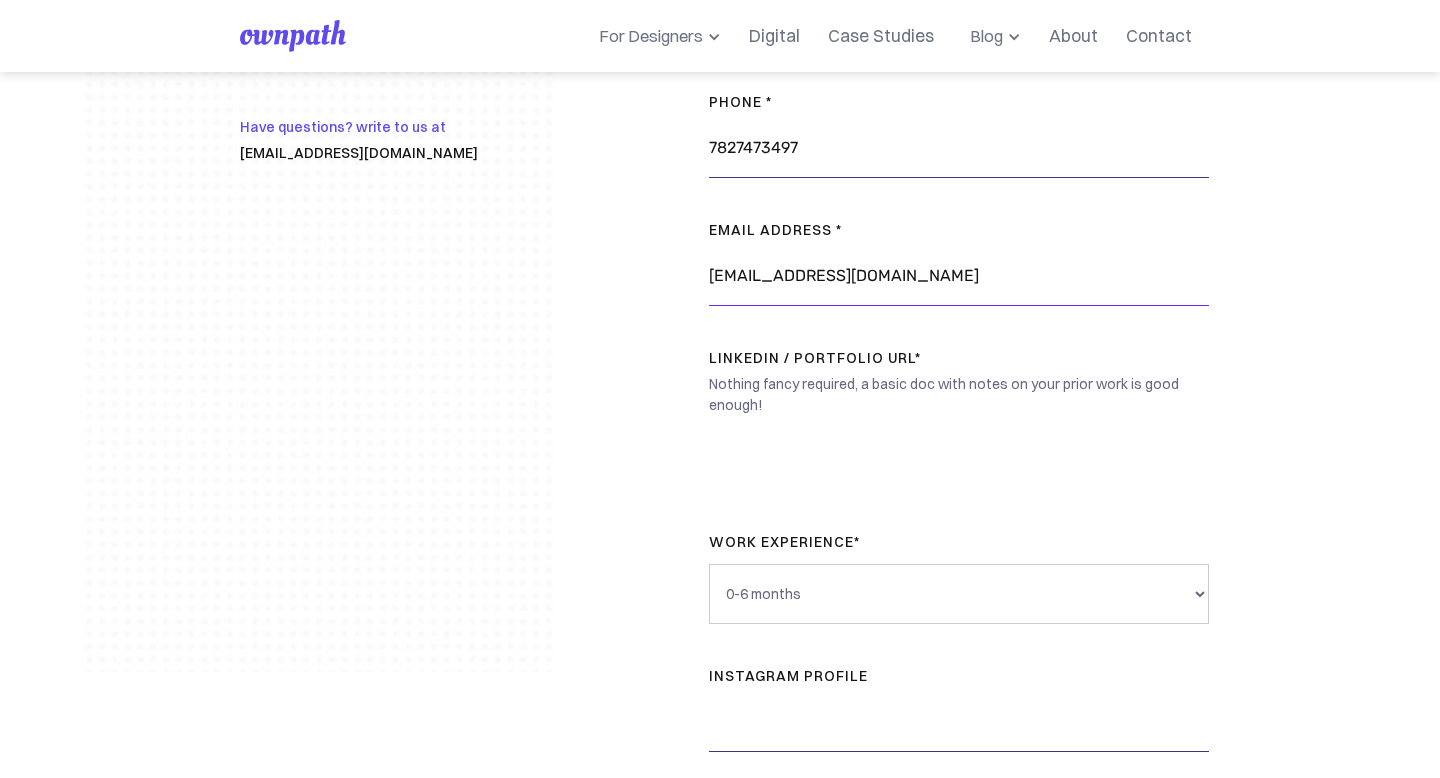 type on "prernadimri164@gmail.com" 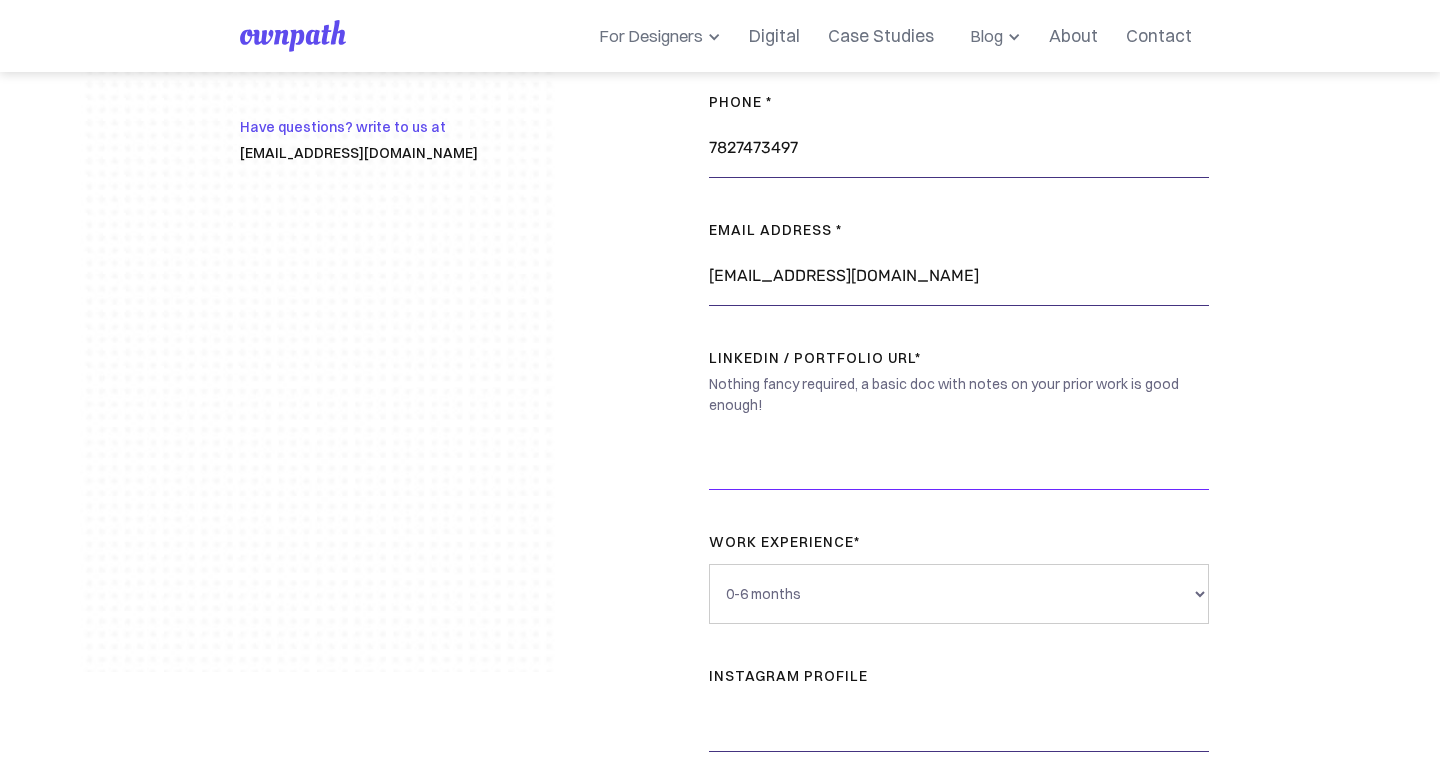 click on "LinkedIn / Portfolio URL*" at bounding box center [959, 460] 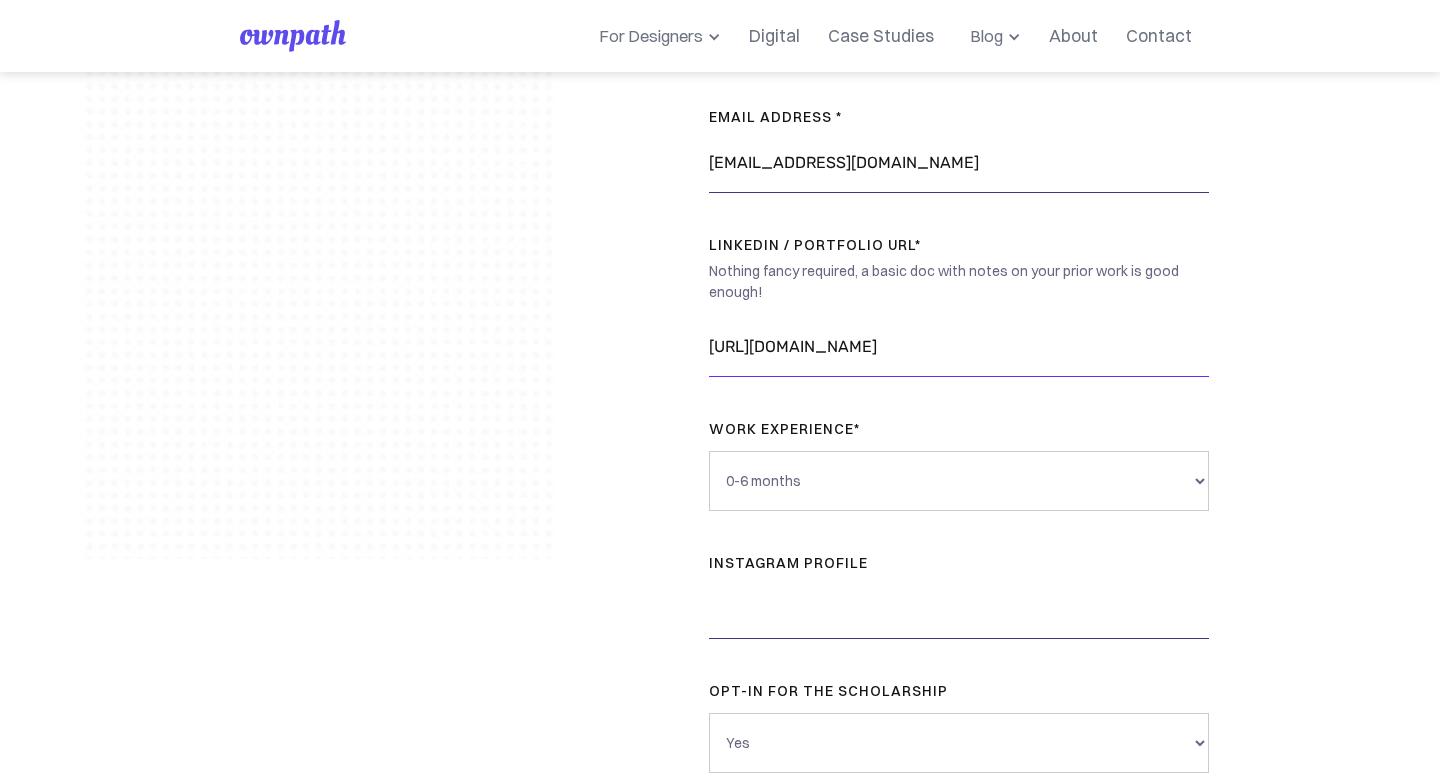 scroll, scrollTop: 299, scrollLeft: 0, axis: vertical 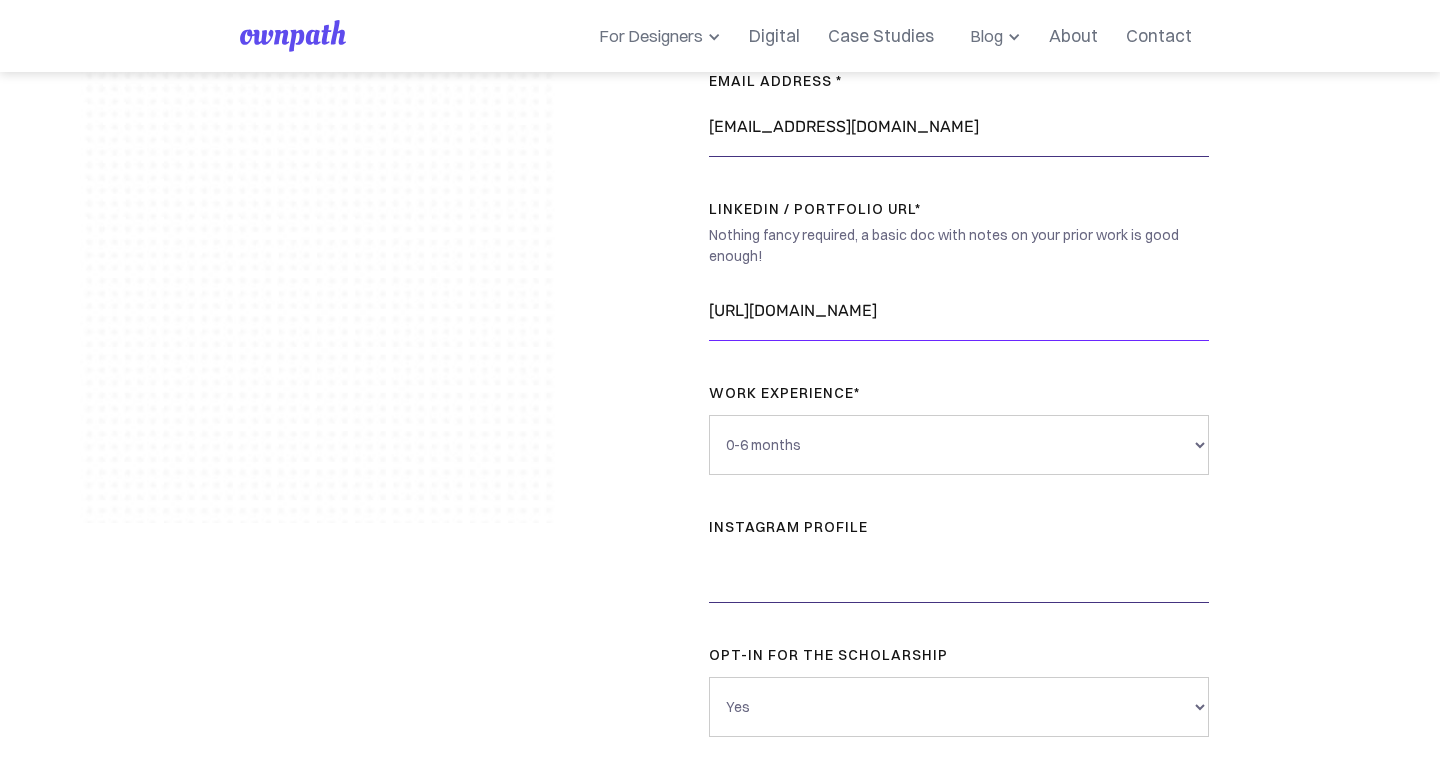 paste on "https://www.behance.net/prernadimri1" 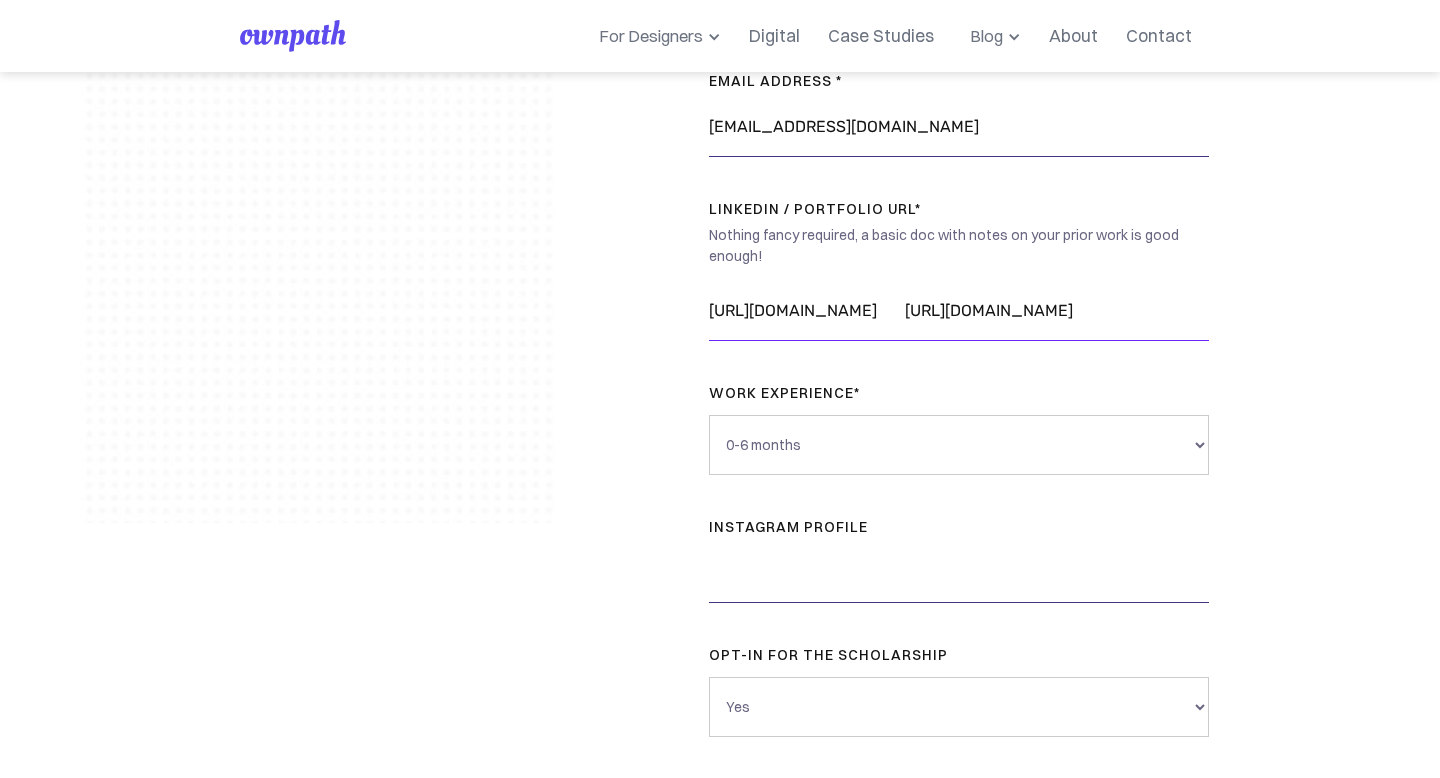 scroll, scrollTop: 0, scrollLeft: 78, axis: horizontal 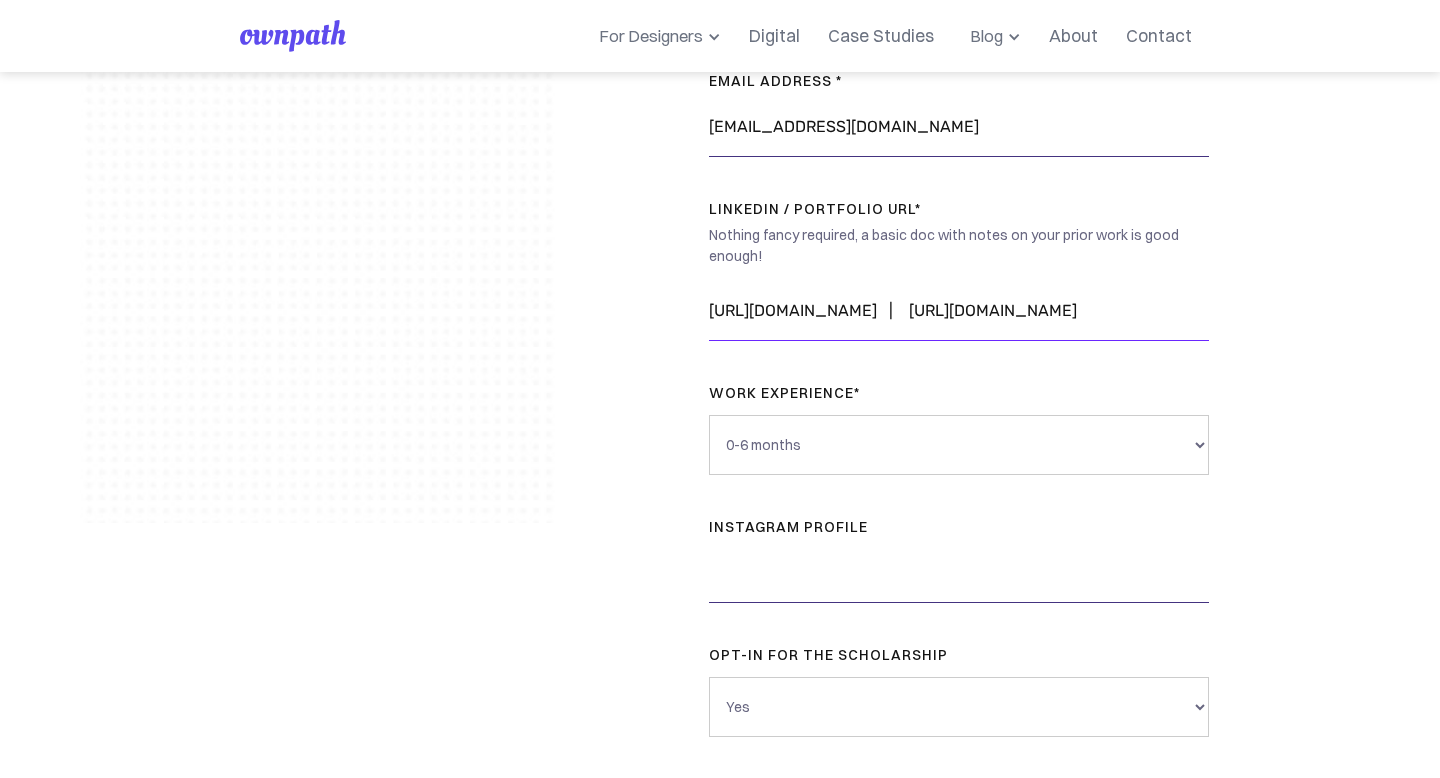 type on "https://www.linkedin.com/feed/   |    https://www.behance.net/prernadimri1" 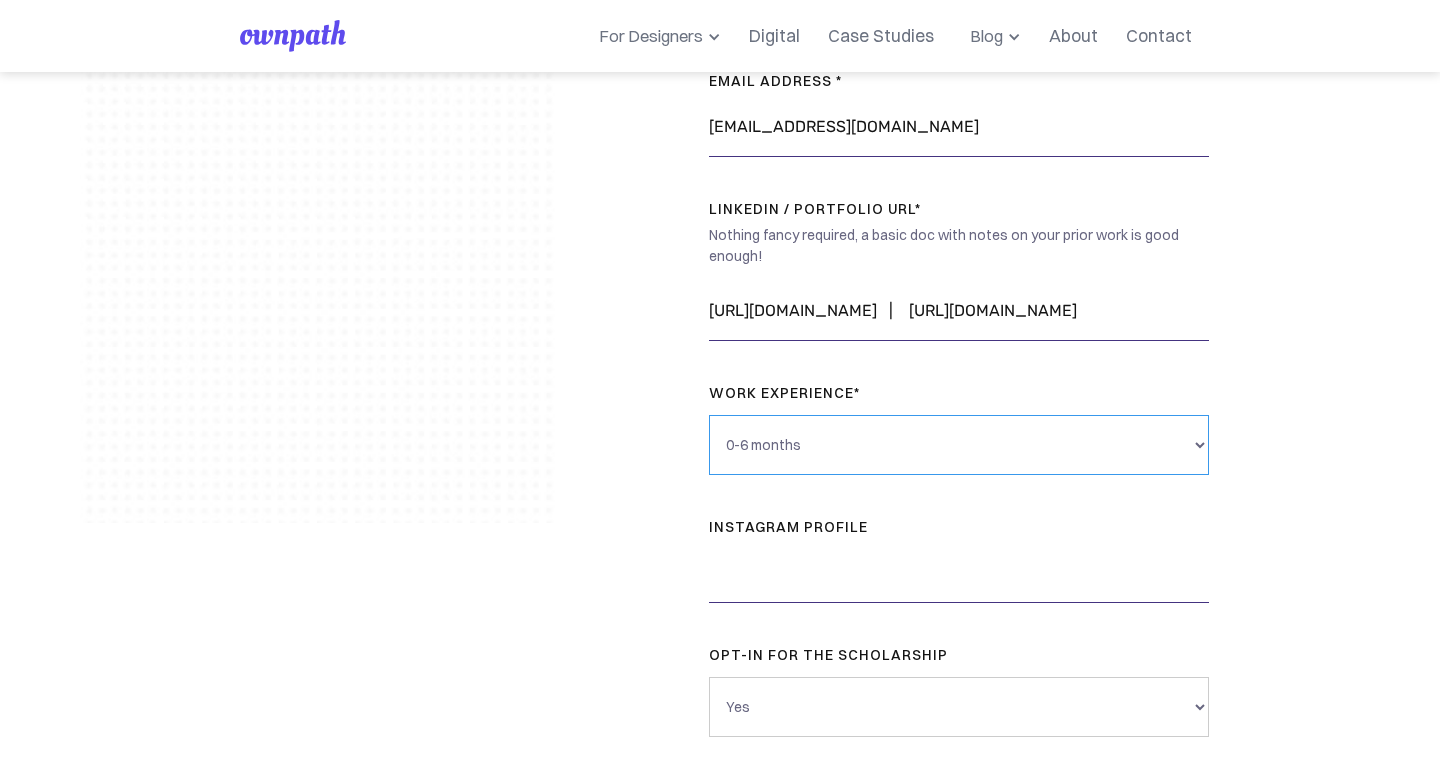 click on "0-6 months 6 months - 1 year 1 - 3 years 3 - 5 years 5+ years" at bounding box center [959, 445] 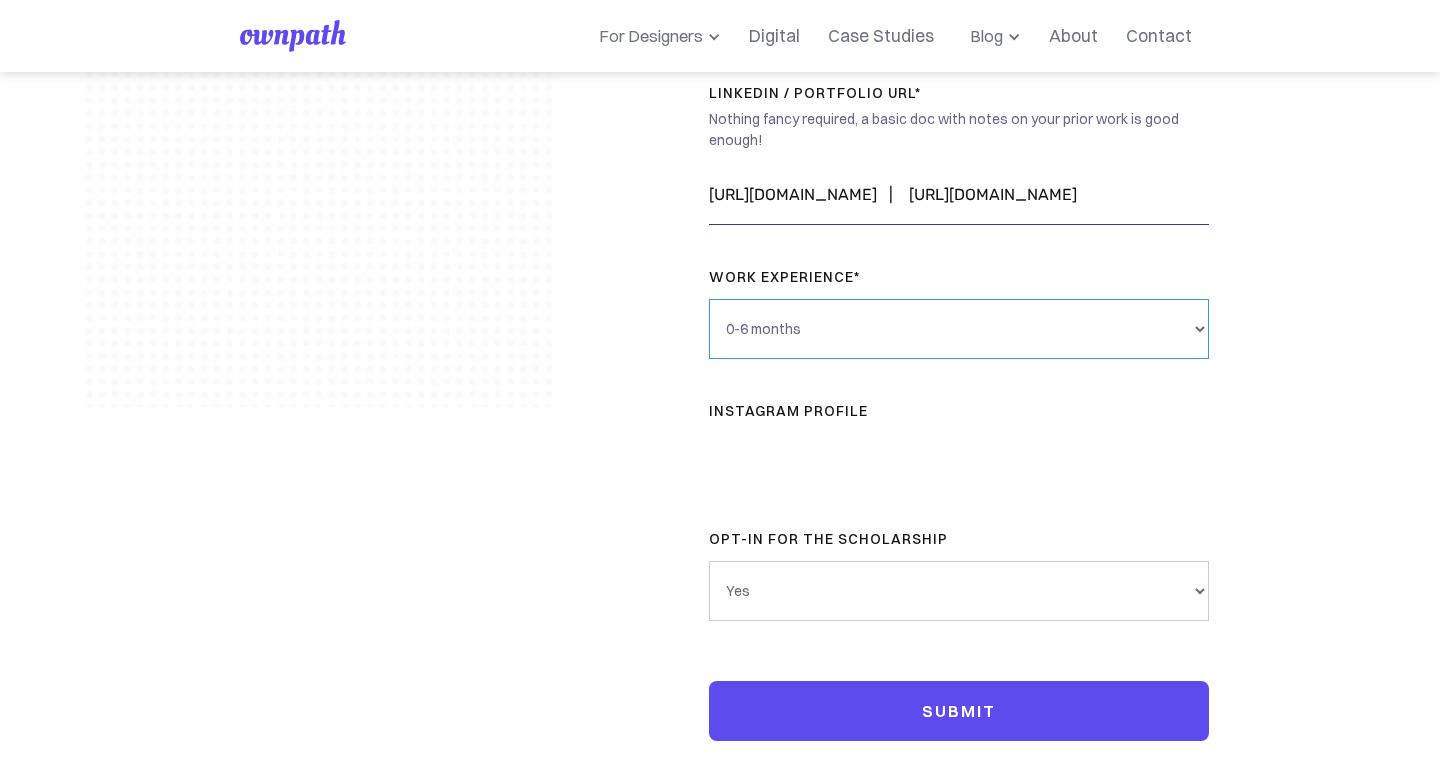 scroll, scrollTop: 430, scrollLeft: 0, axis: vertical 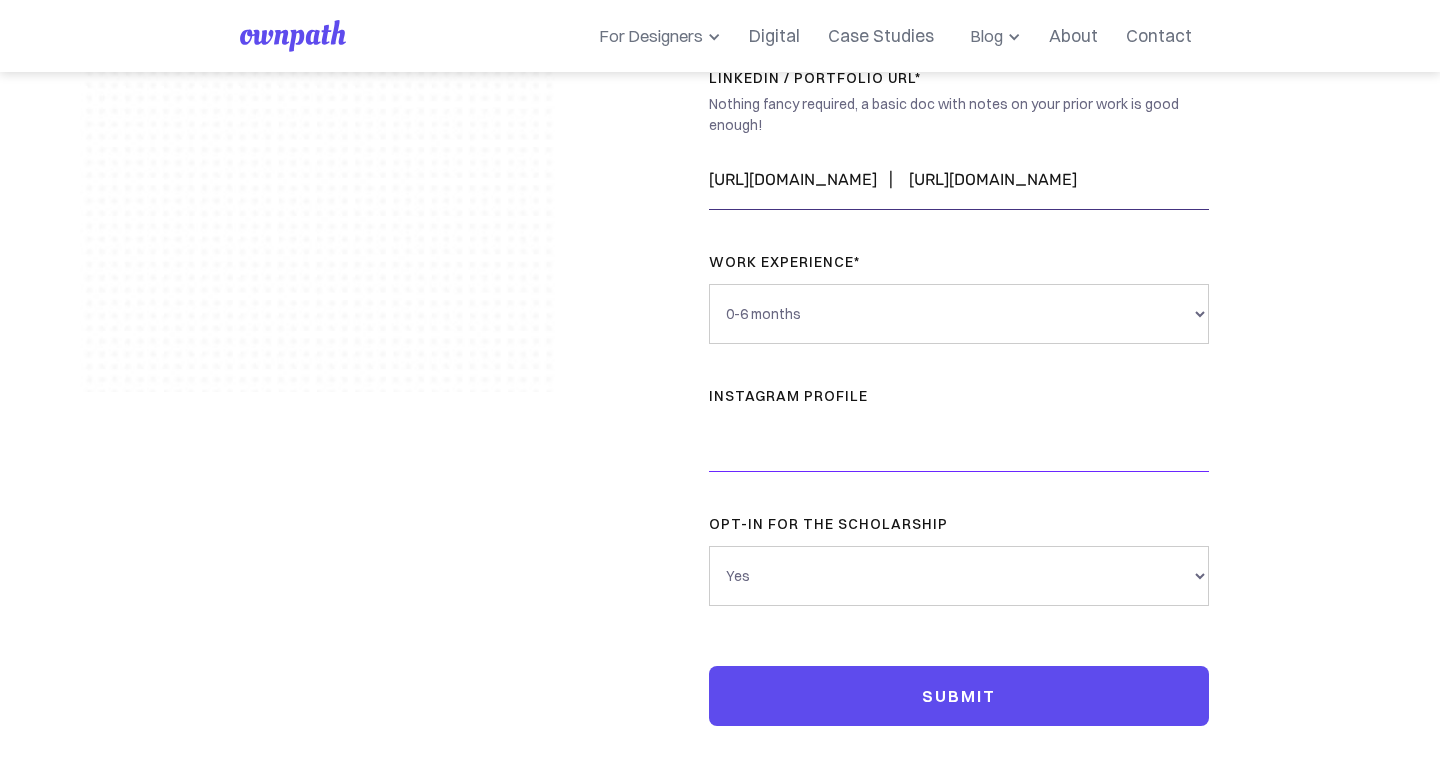 click on "instagram profile" at bounding box center [959, 442] 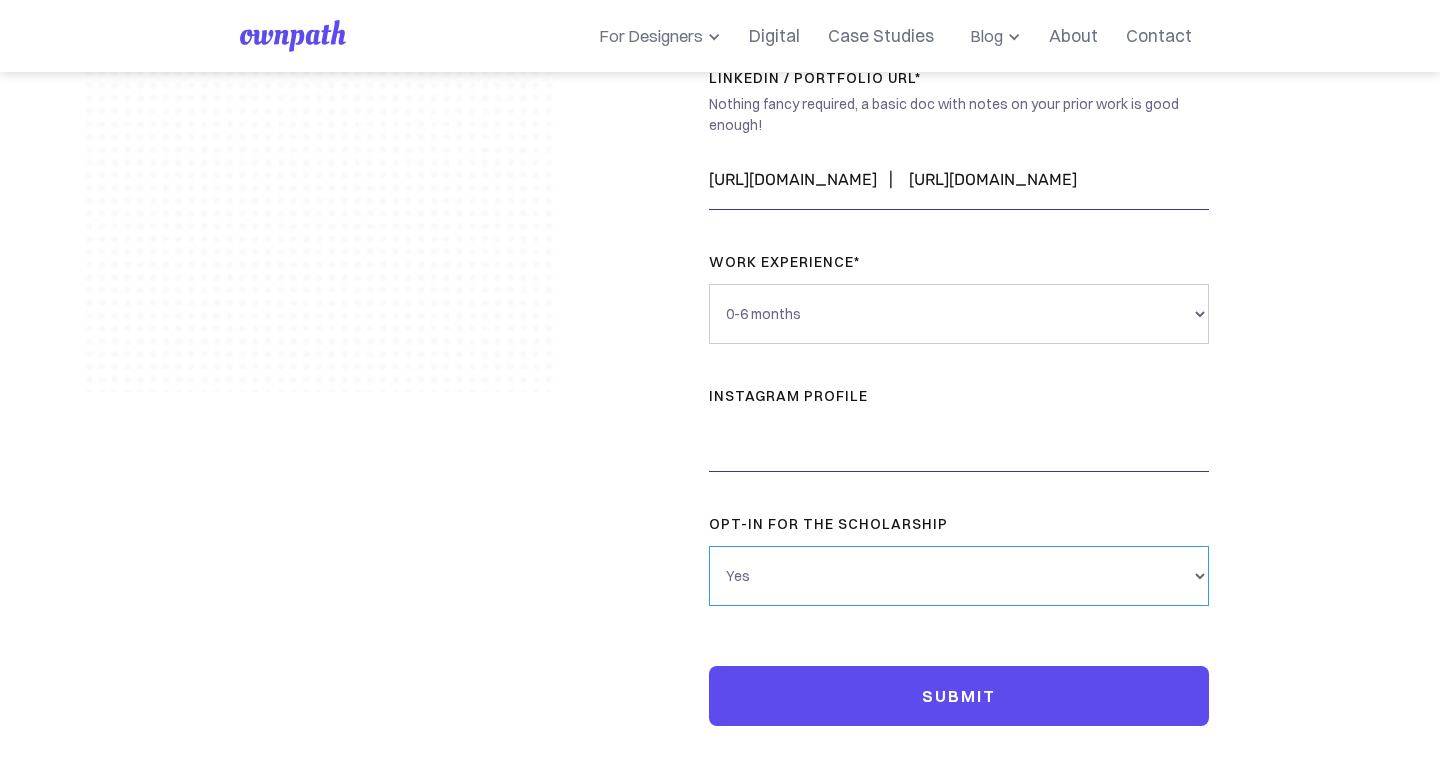 click on "Yes No" at bounding box center [959, 576] 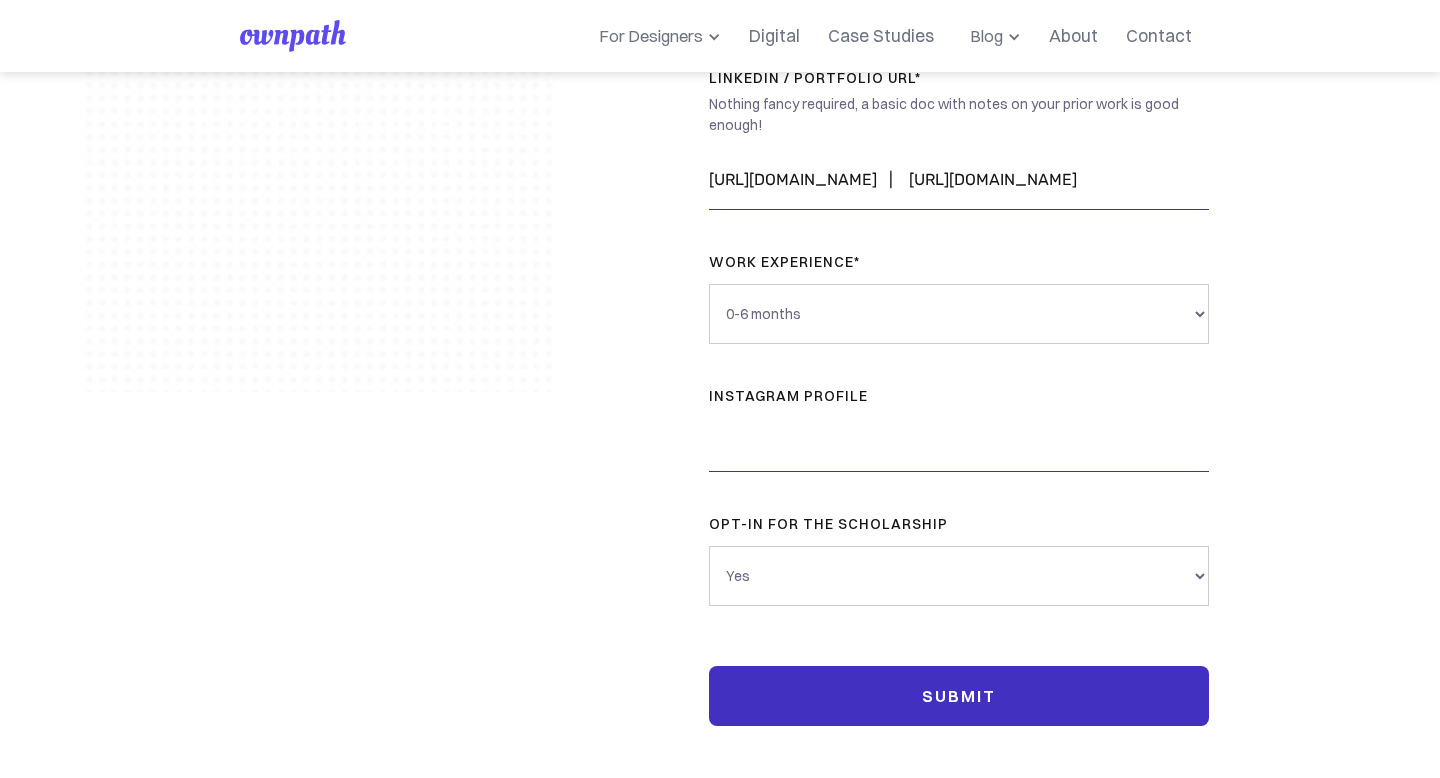 click on "Submit" at bounding box center (959, 696) 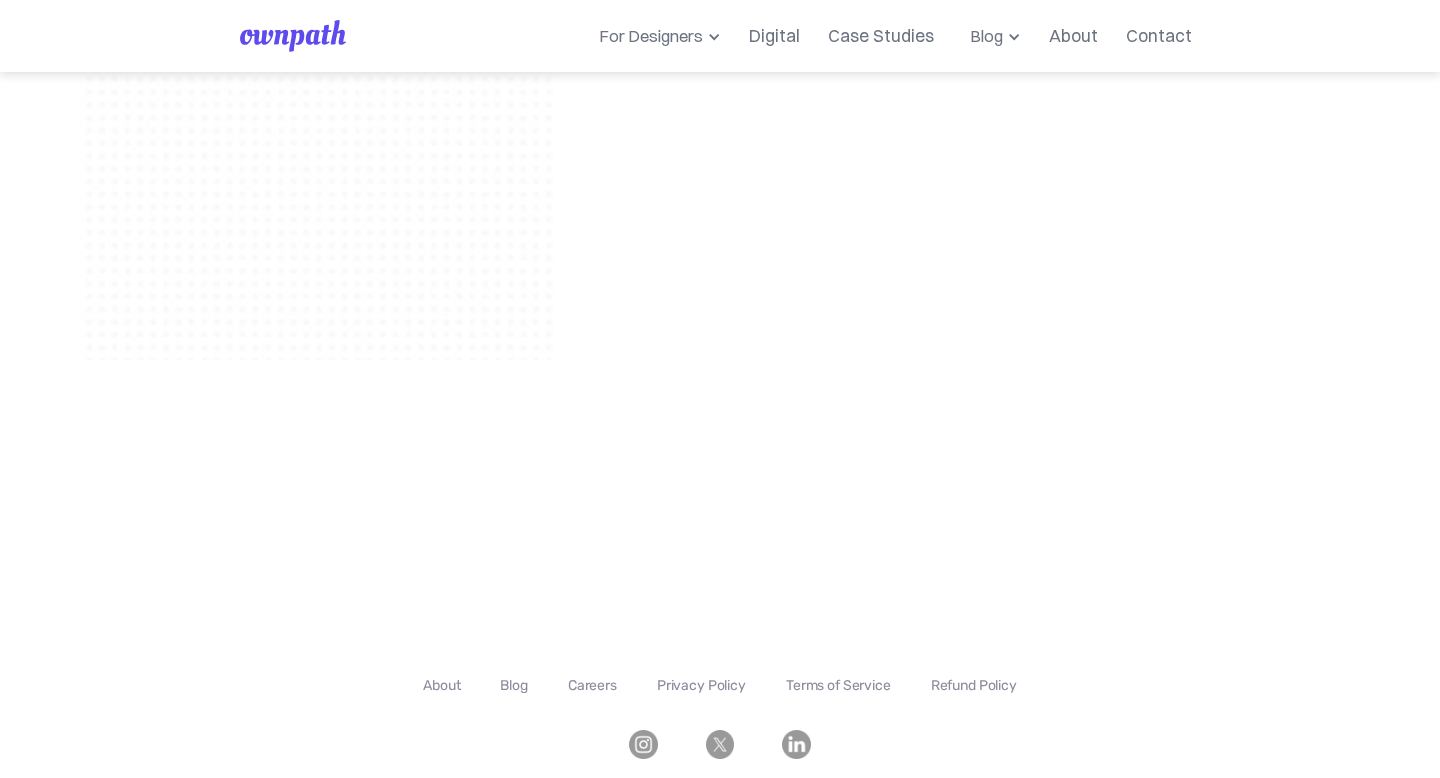 scroll, scrollTop: 0, scrollLeft: 0, axis: both 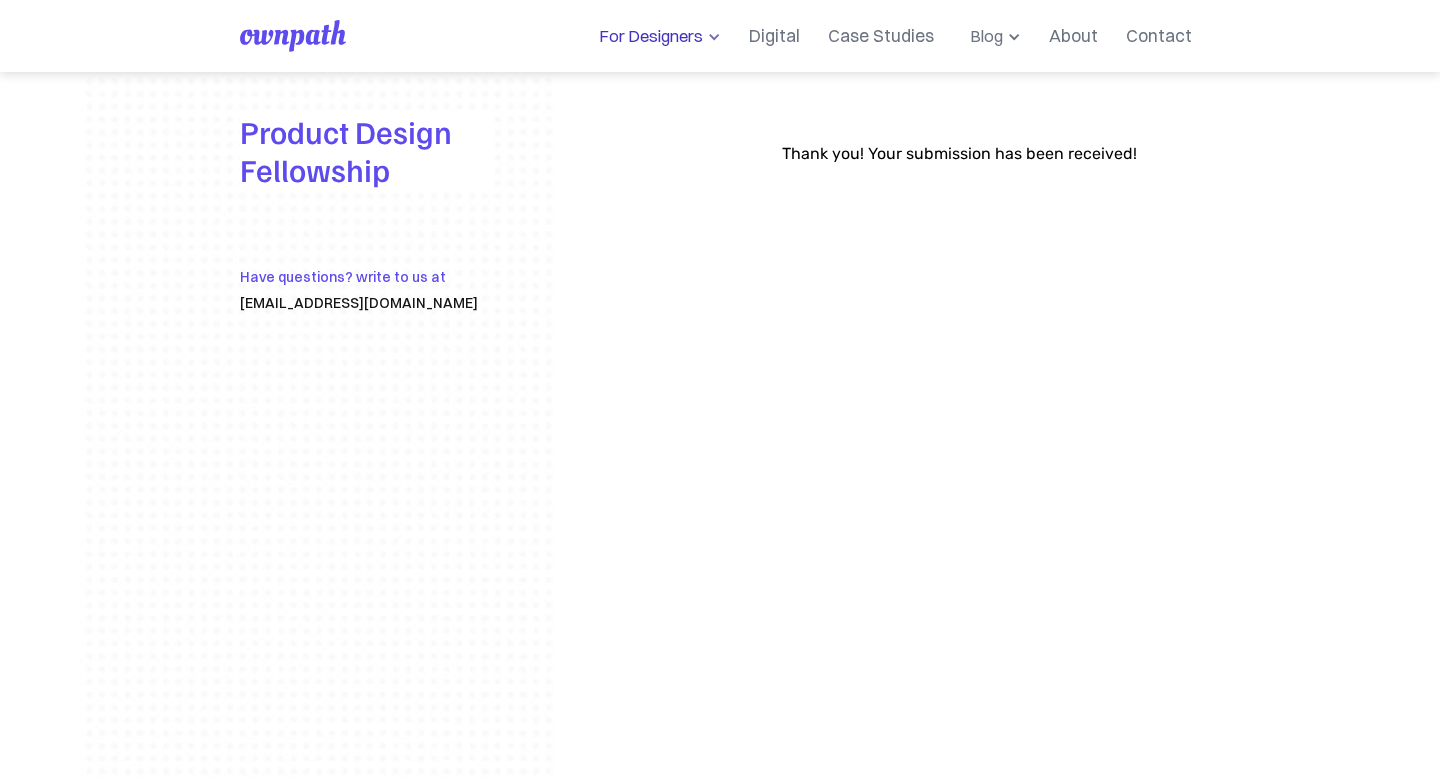 click on "For Designers" at bounding box center (647, 36) 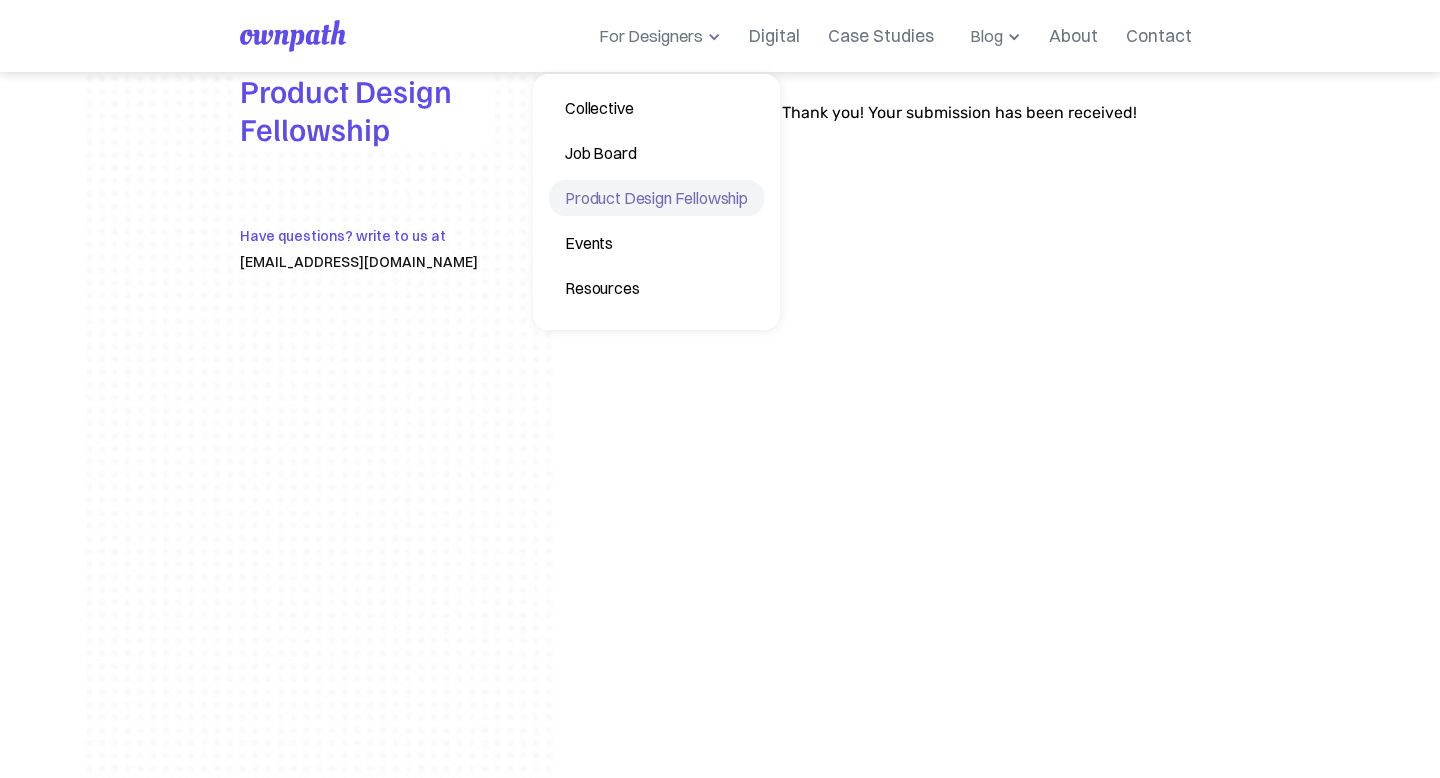 scroll, scrollTop: 44, scrollLeft: 0, axis: vertical 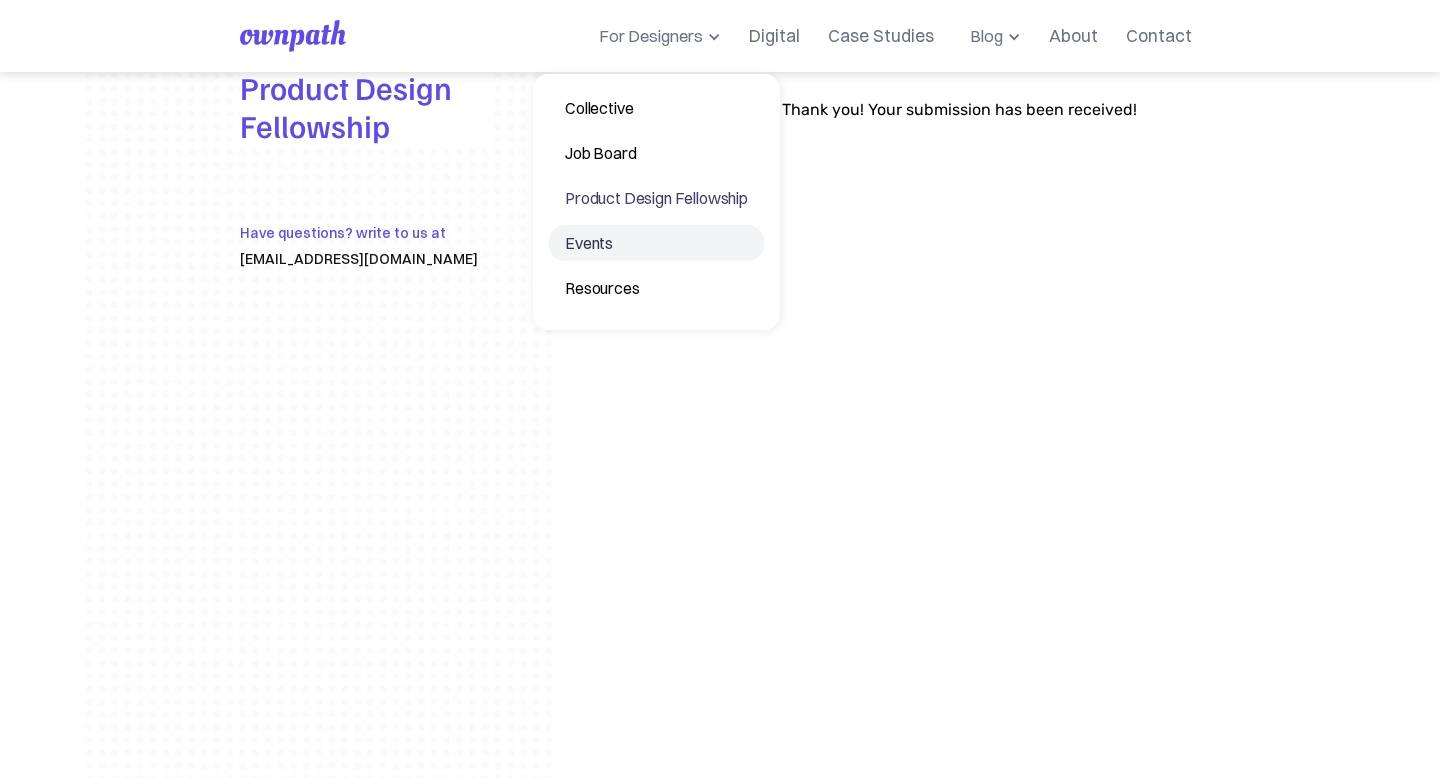 click on "Events" at bounding box center [656, 243] 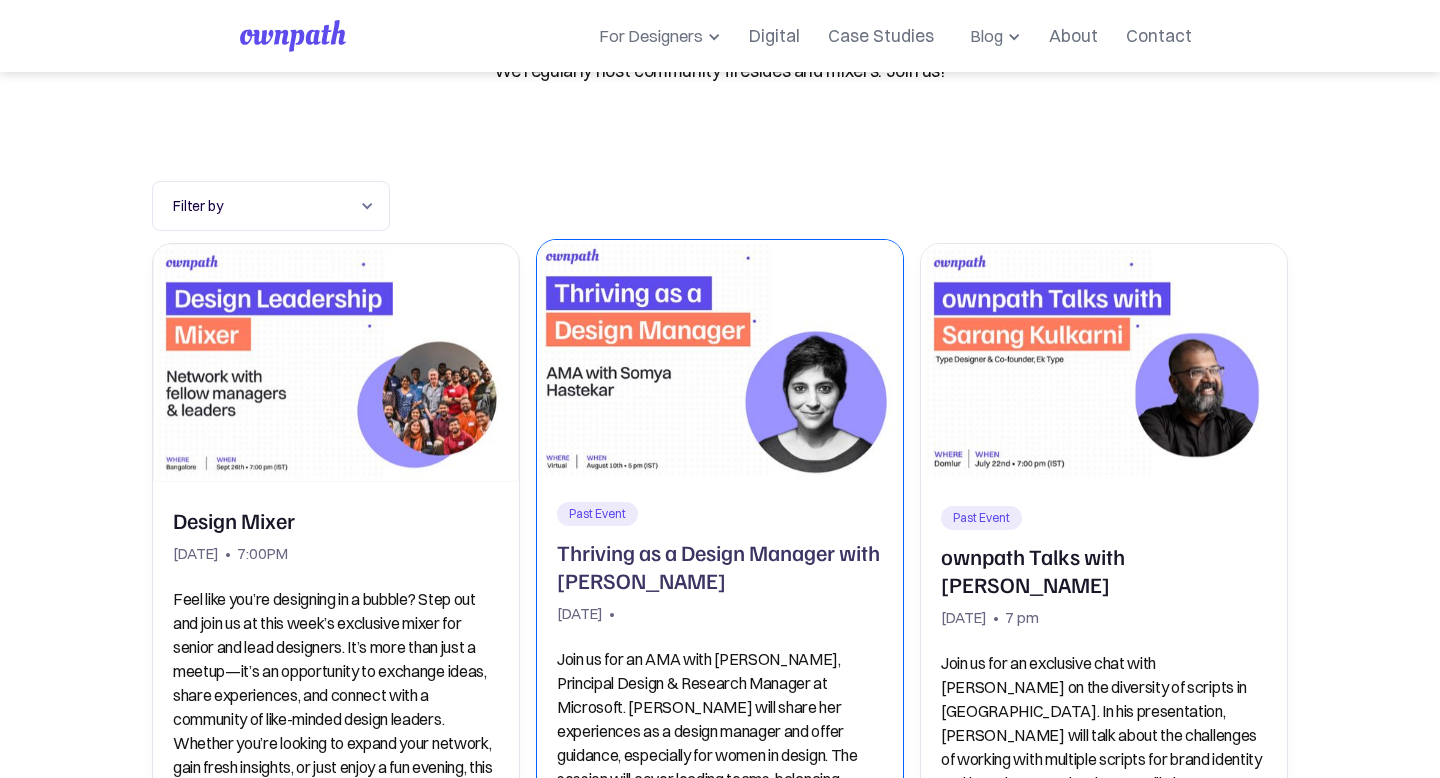 scroll, scrollTop: 0, scrollLeft: 0, axis: both 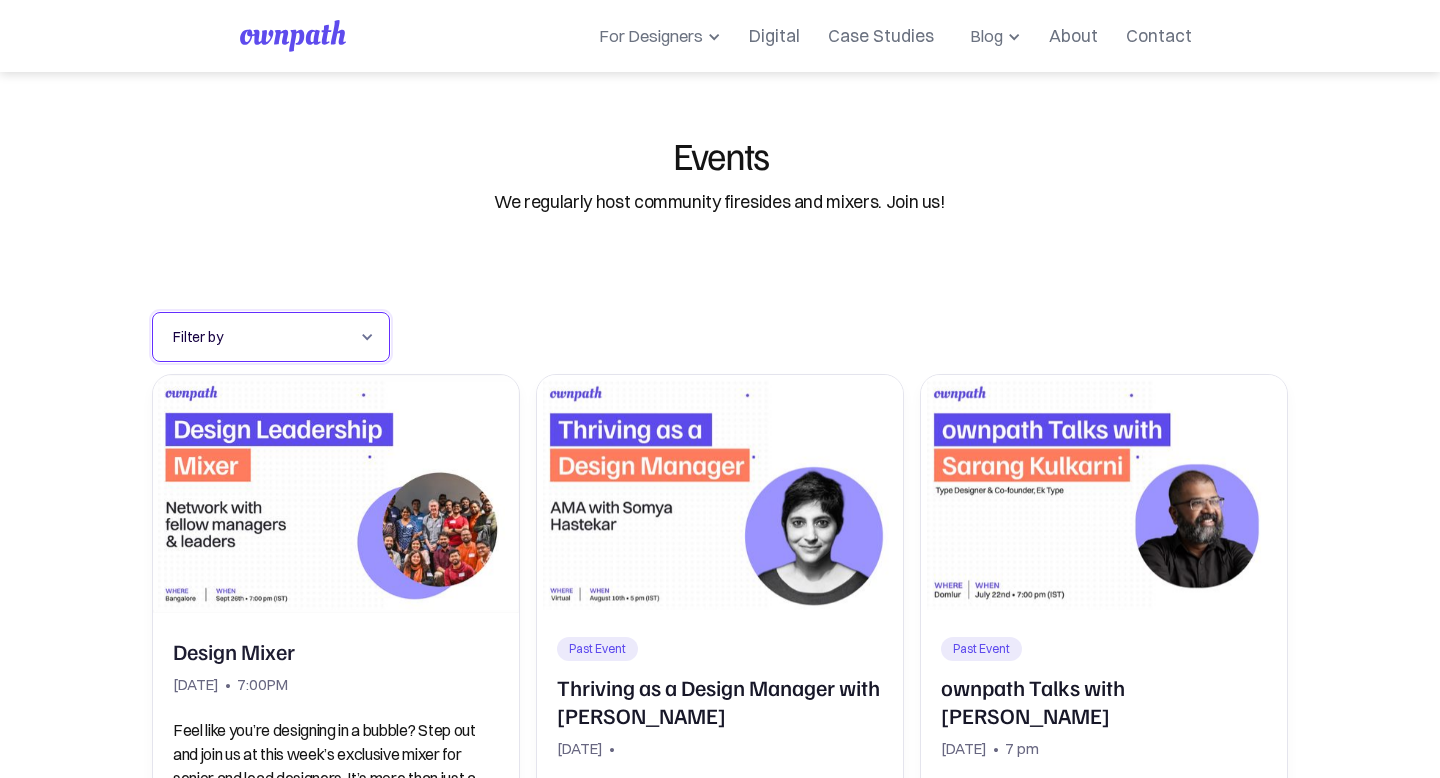click on "Filter by" at bounding box center [271, 337] 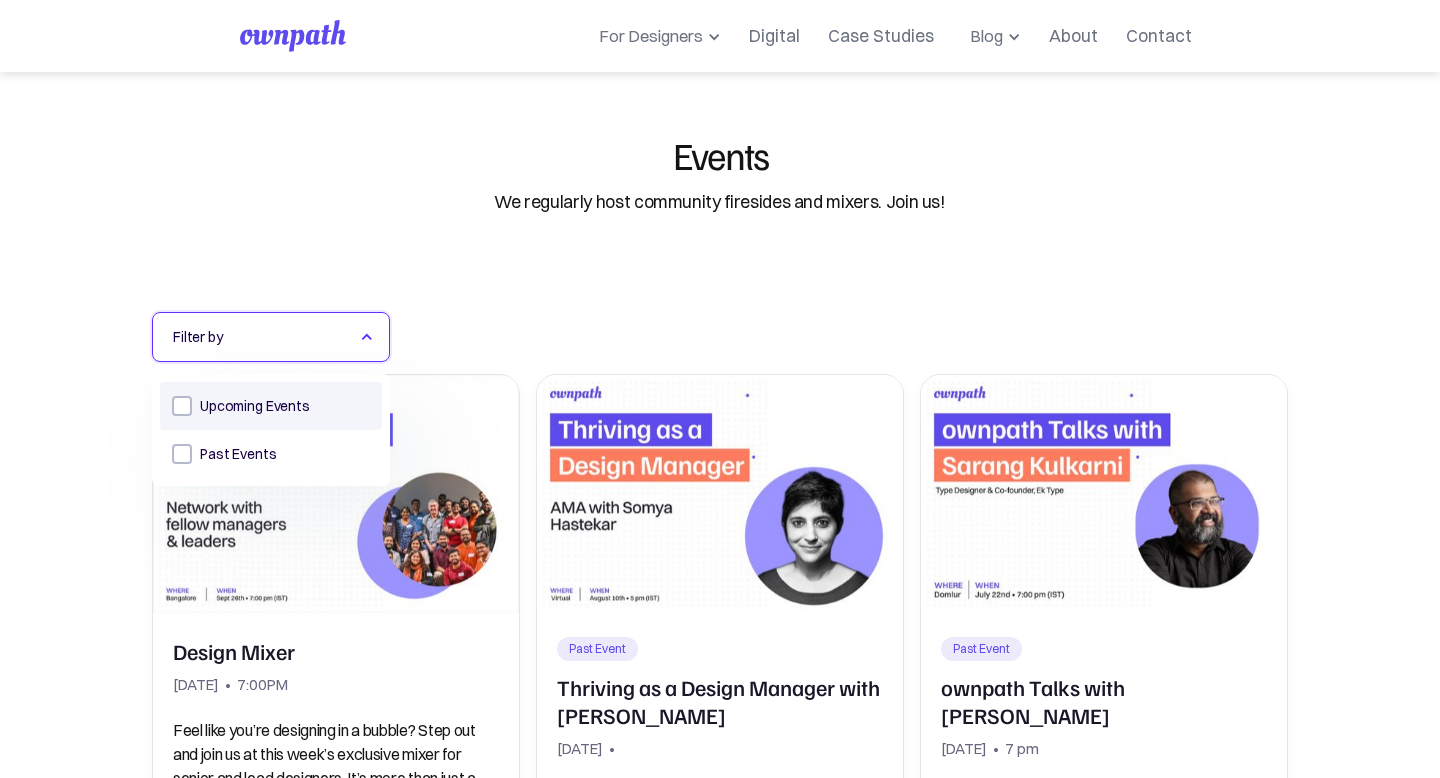 click on "Upcoming Events" at bounding box center [255, 406] 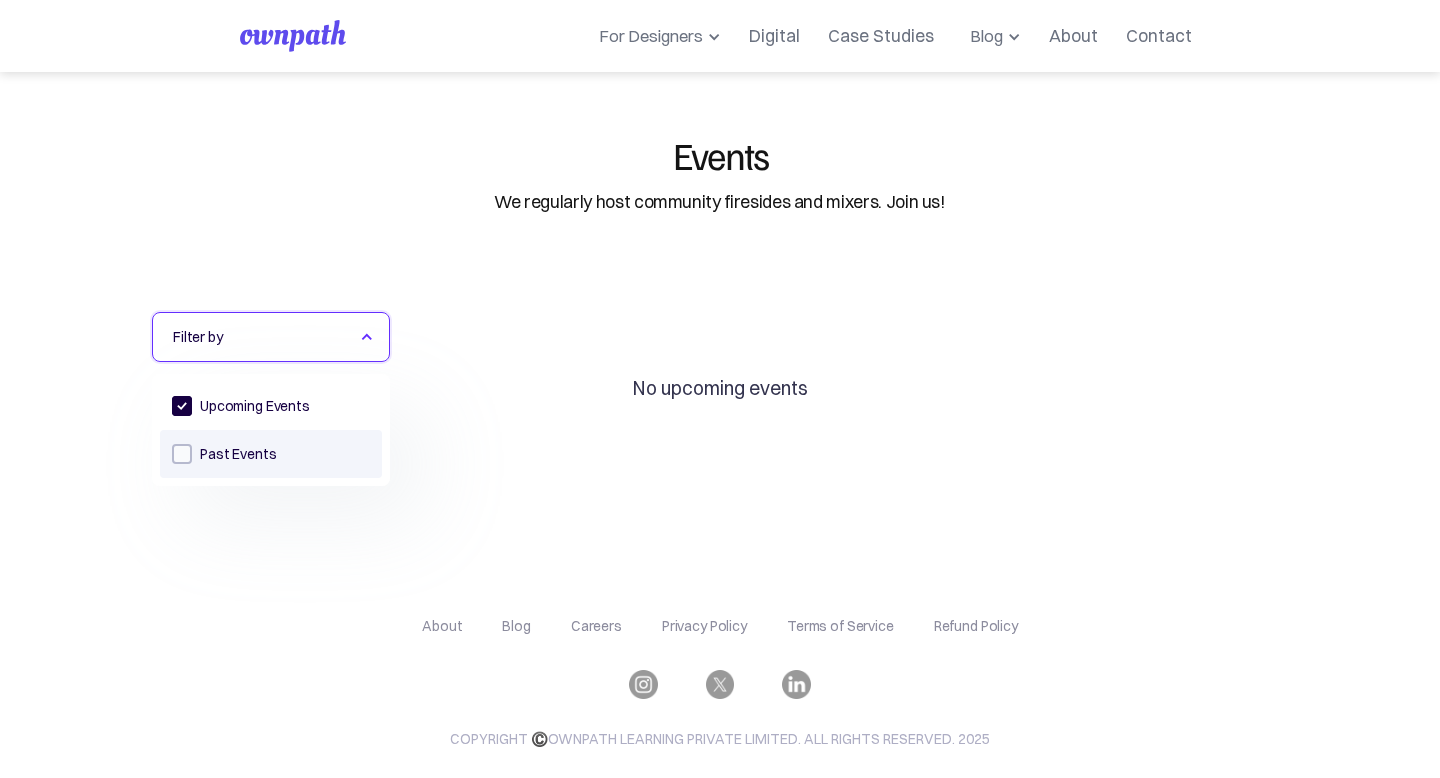 click at bounding box center [182, 454] 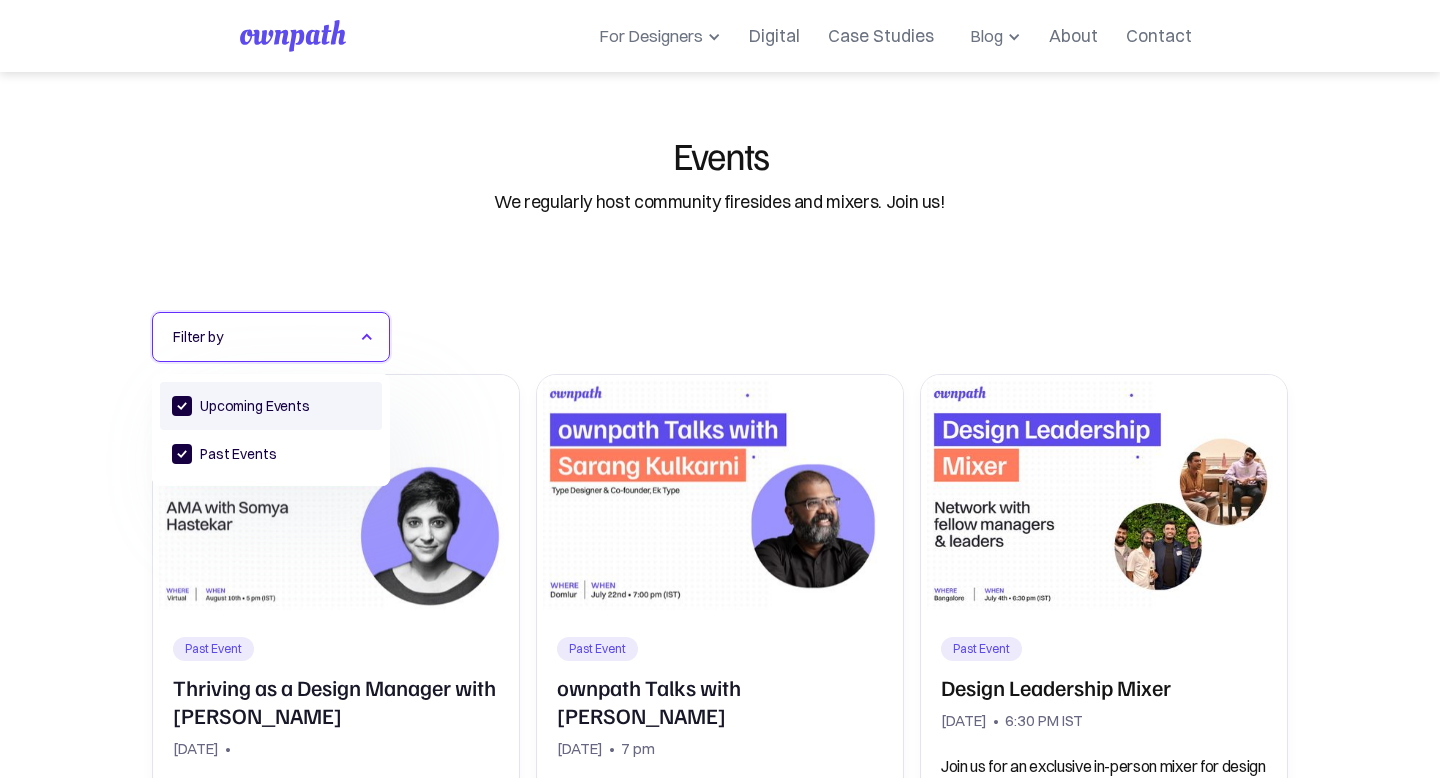 click at bounding box center (182, 406) 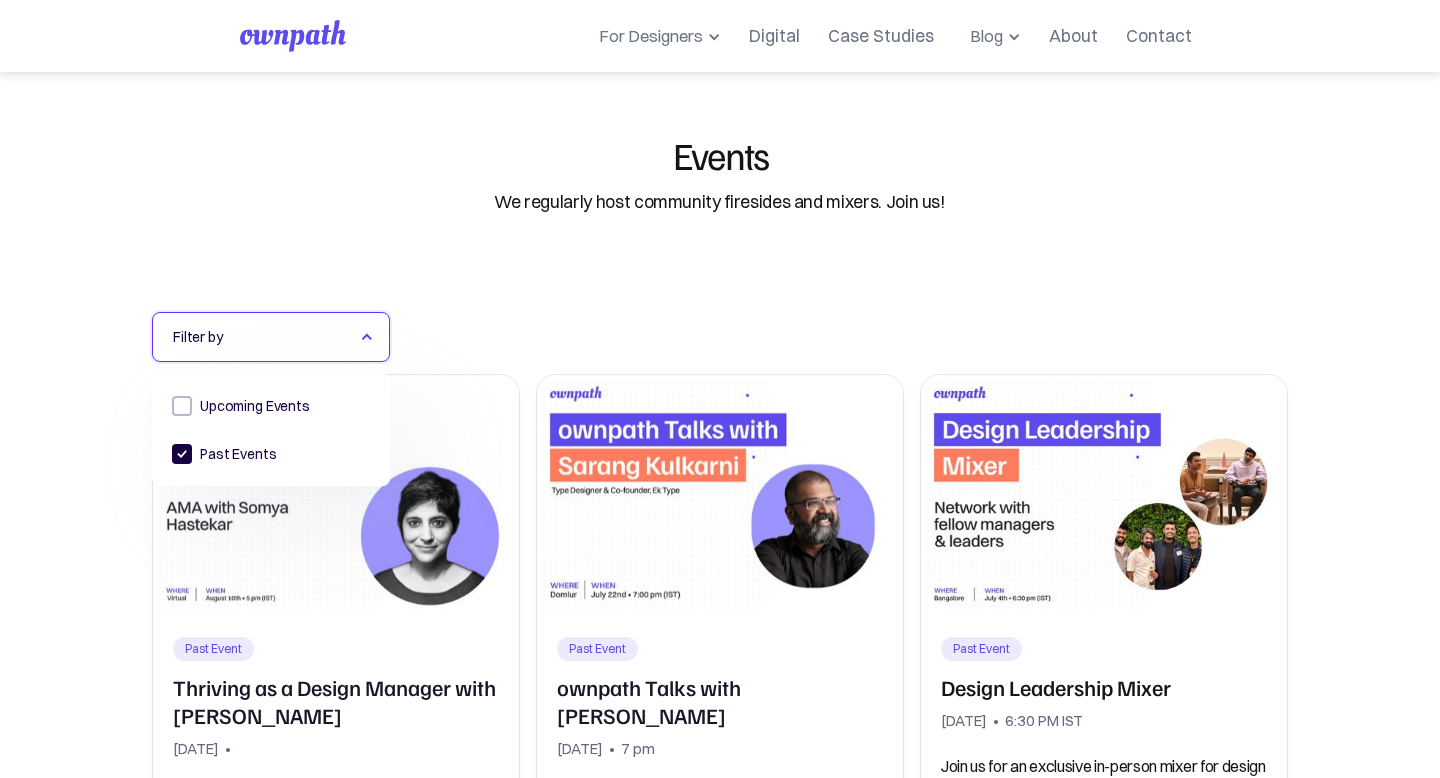 click on "Join ownpath's growing WhatsApp community for designers! Request an Invite
For Companies For Designers Collective Job Board Product Design Fellowship Events Resources Design Residency Work on exciting projects with startups. Get an all-access pass to our programs. Be part of a curated design community. Digital Case Studies Blog All Placement Stories Fellow stories Case studies Career insights Expert interviews Design Residency Work on exciting projects with startups. Get an all-access pass to our programs. Be part of a curated design community. Resources About Contact Register Now Events We regularly host community firesides and mixers. Join us! Design Mixer This is some text inside of a div block. September 26, 2024 Filter by Upcoming Events Past Events Thank you! Your submission has been received! Oops! Something went wrong while submitting the form. Past Event Past Event Thriving as a Design Manager with Somya Hastekar August 10, 2024 • Past Events Past Event Past Event July 22, 2024 • 7 pm  •" at bounding box center [720, 1386] 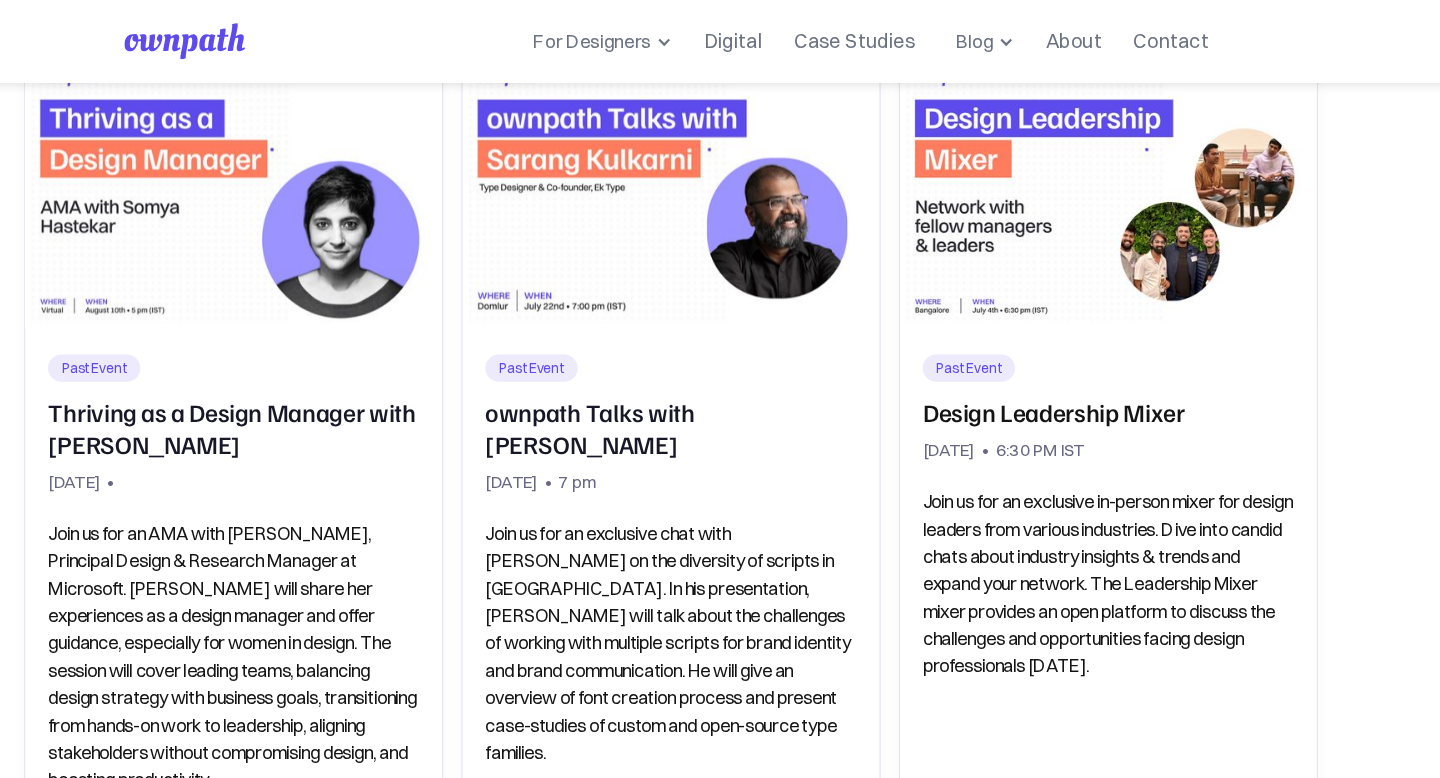 scroll, scrollTop: 0, scrollLeft: 0, axis: both 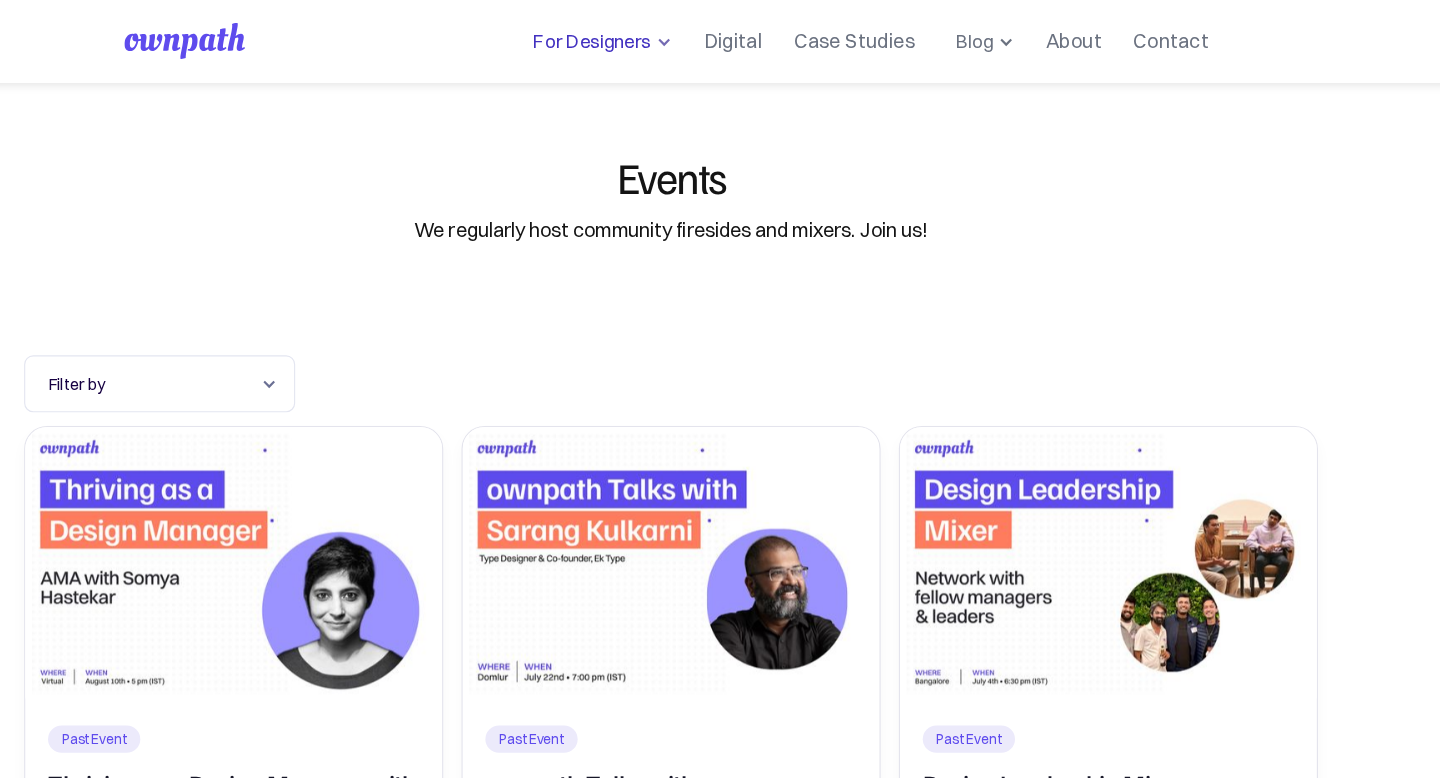 click on "For Designers" at bounding box center (647, 36) 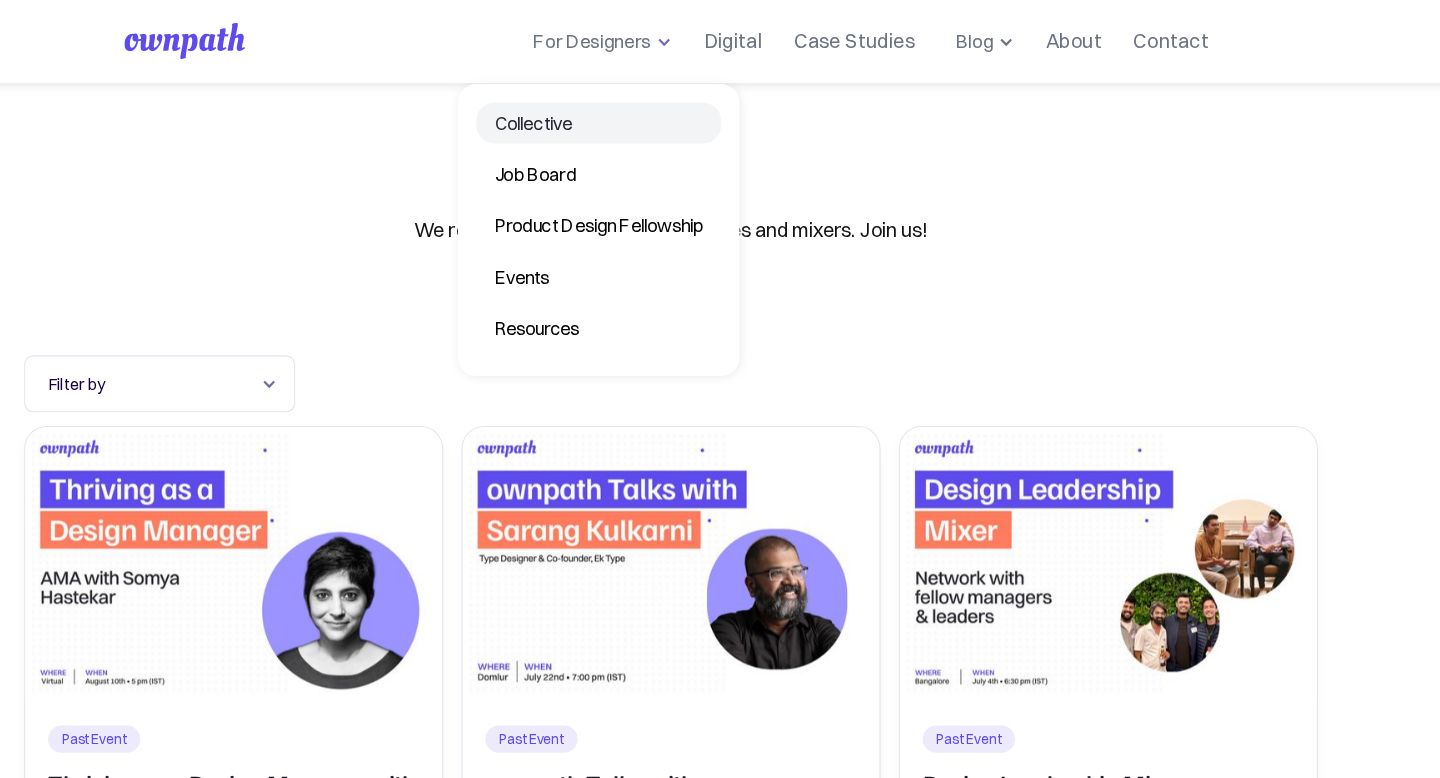 click on "Collective" at bounding box center (656, 108) 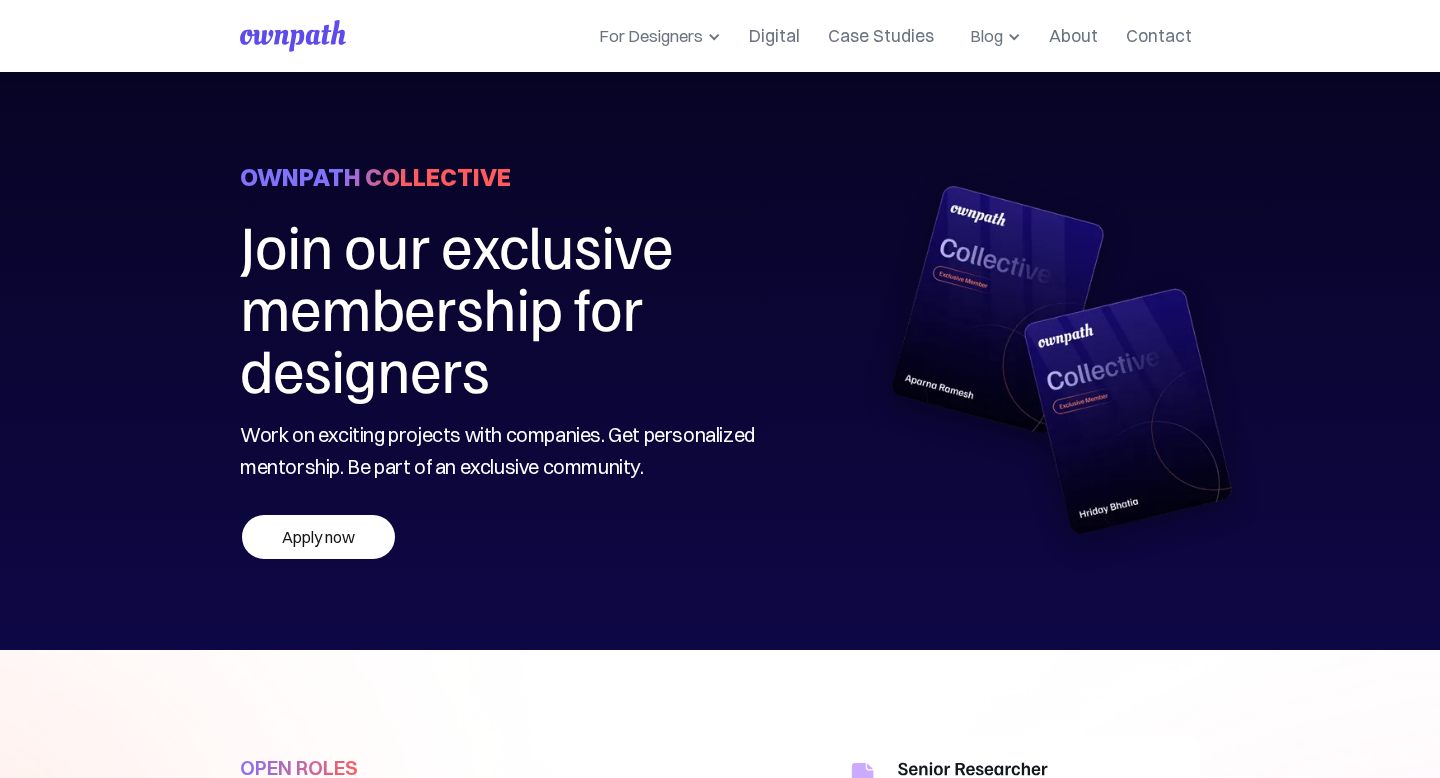 scroll, scrollTop: 0, scrollLeft: 0, axis: both 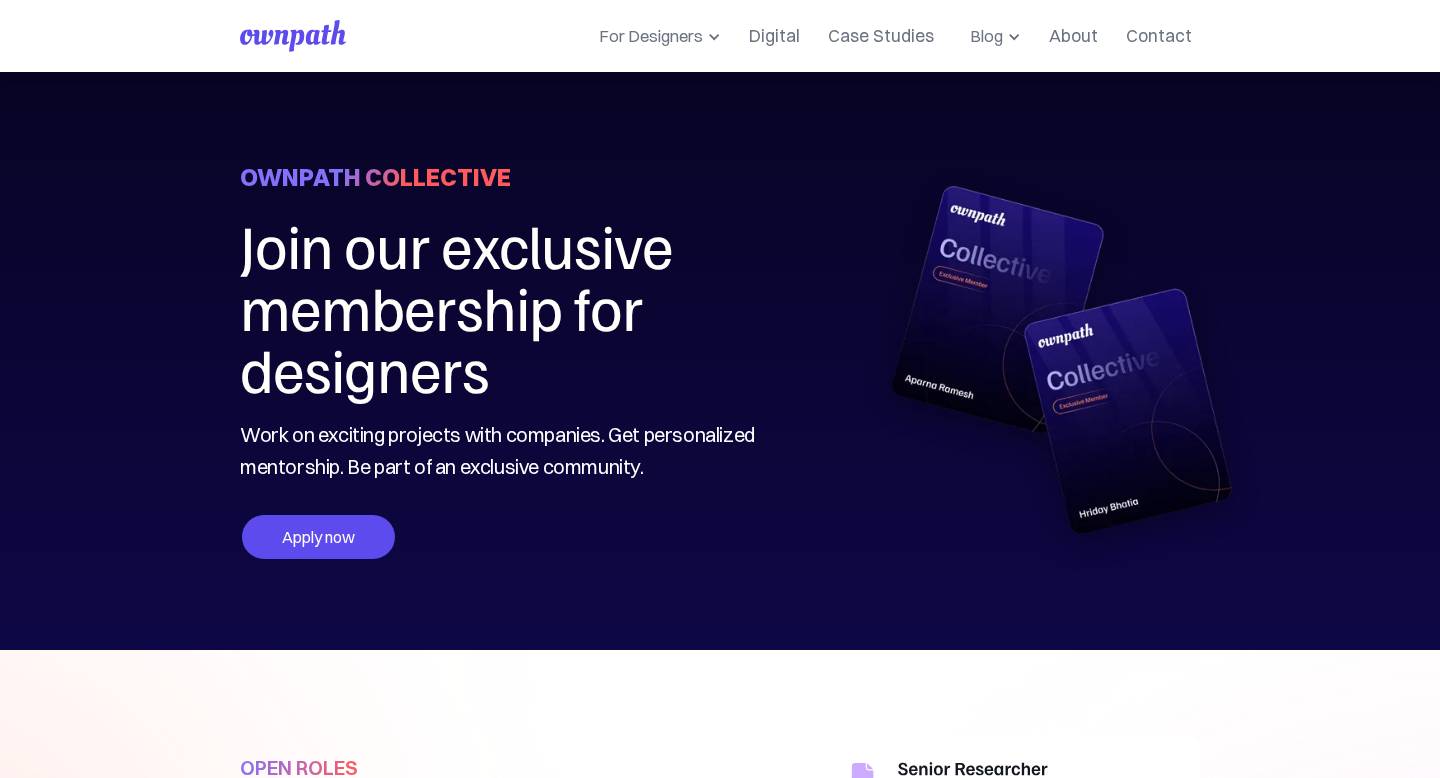 click on "Apply now" at bounding box center [318, 537] 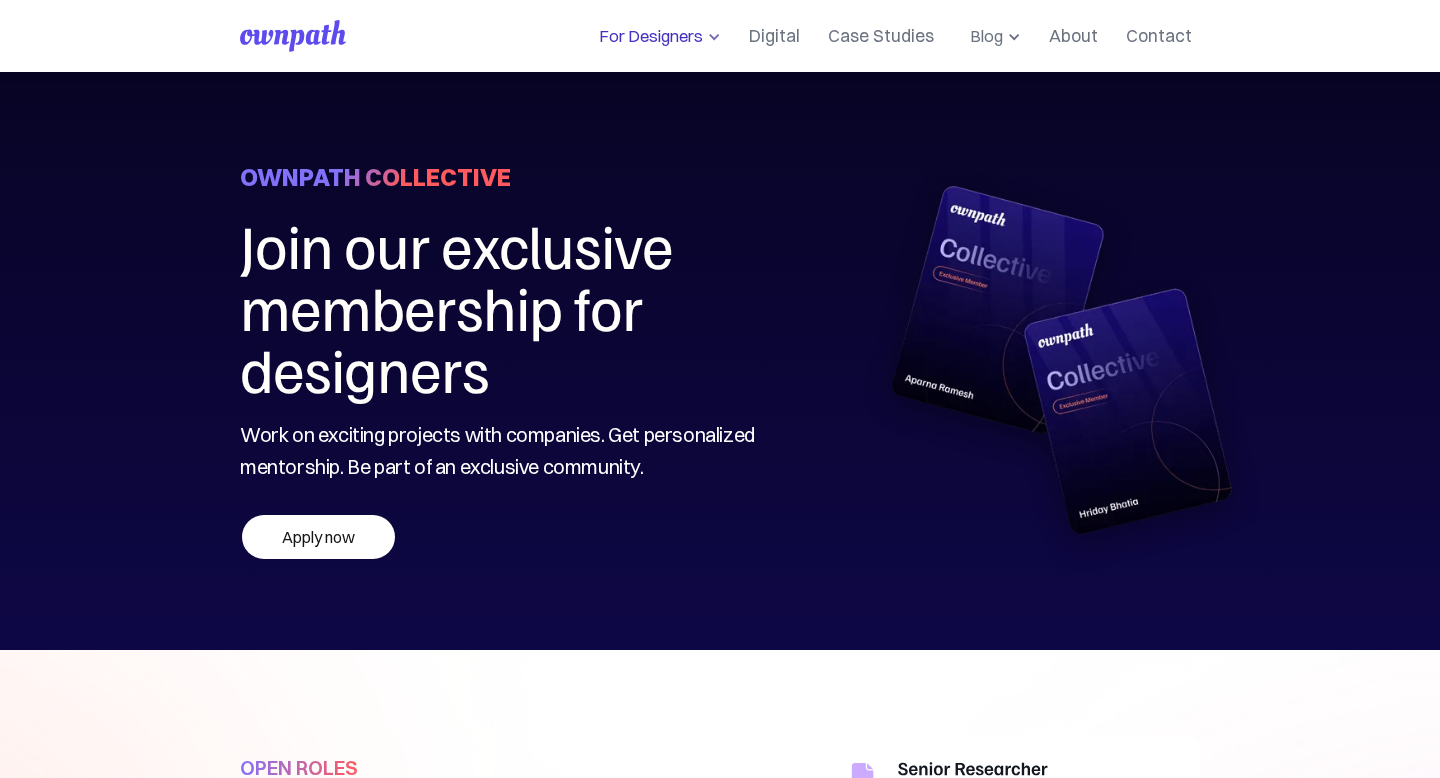 click on "For Designers" at bounding box center [647, 36] 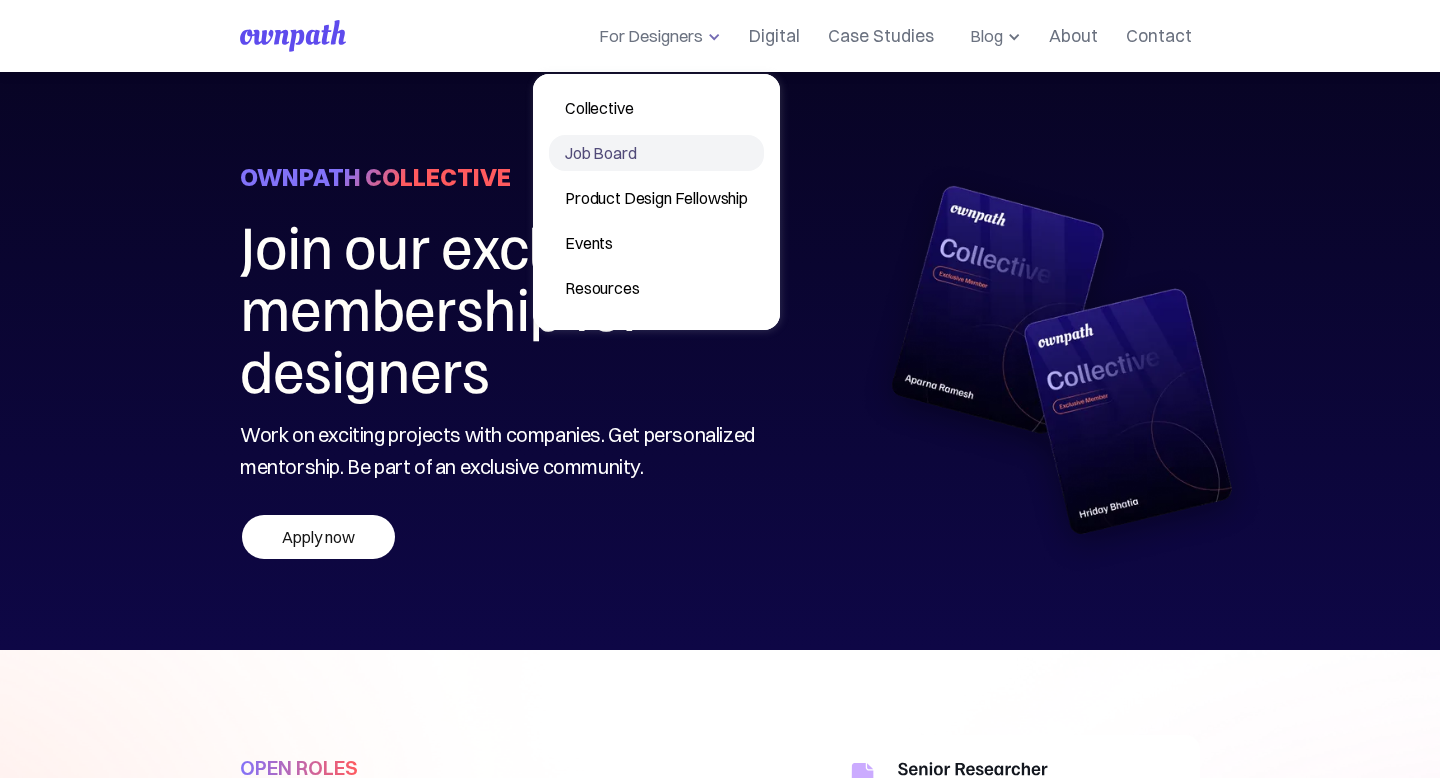 click on "Job Board" at bounding box center [656, 153] 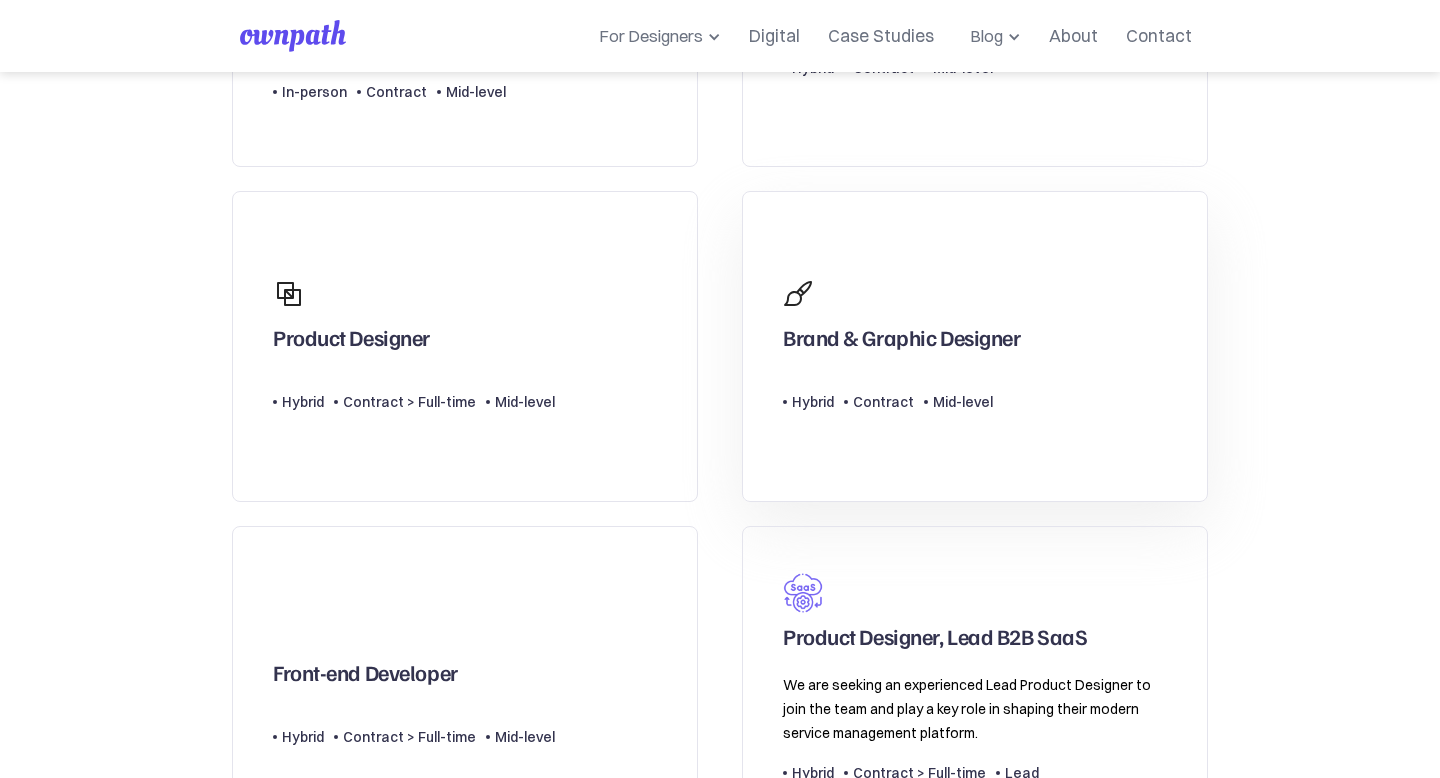 scroll, scrollTop: 419, scrollLeft: 0, axis: vertical 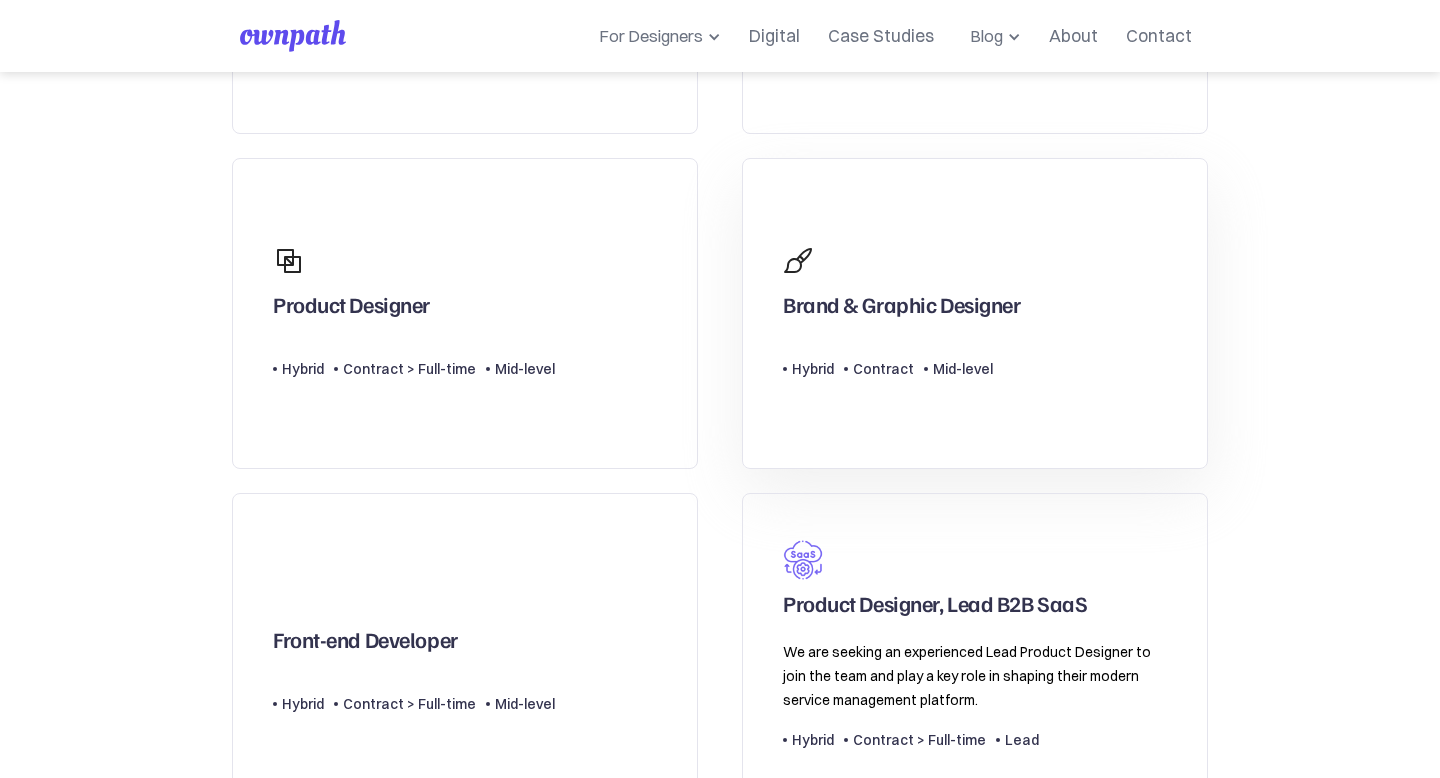 click on "Brand & Graphic Designer" at bounding box center (901, 279) 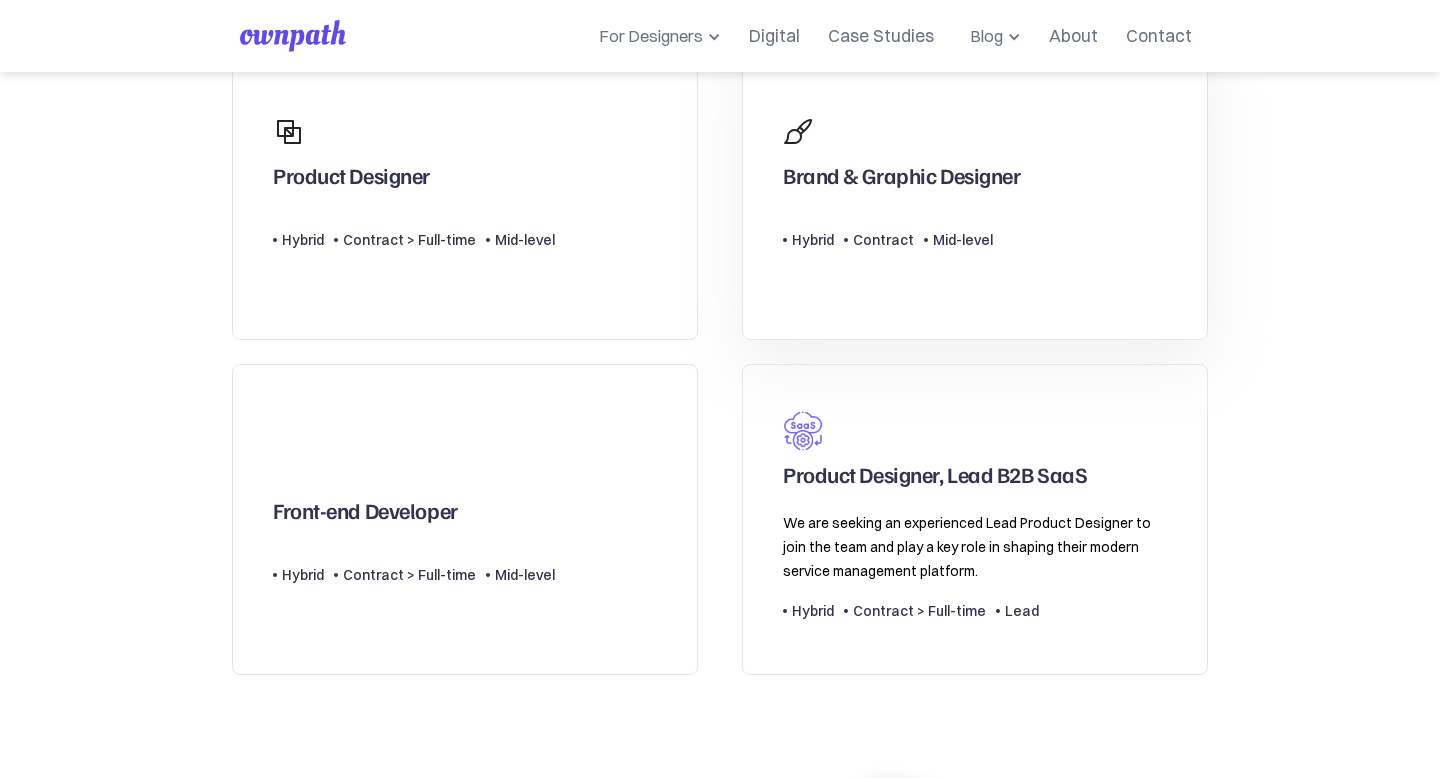 scroll, scrollTop: 594, scrollLeft: 0, axis: vertical 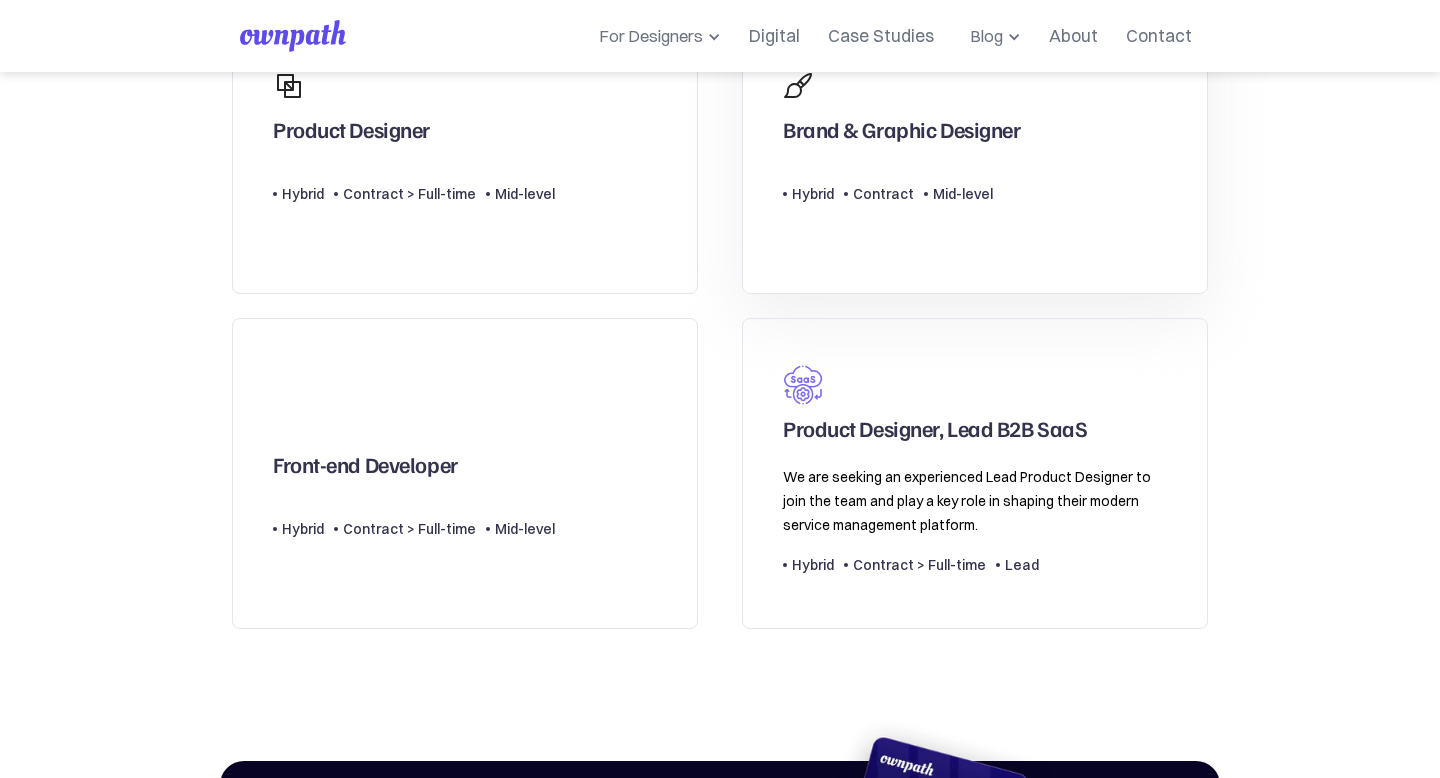 click on "Hybrid" at bounding box center (813, 194) 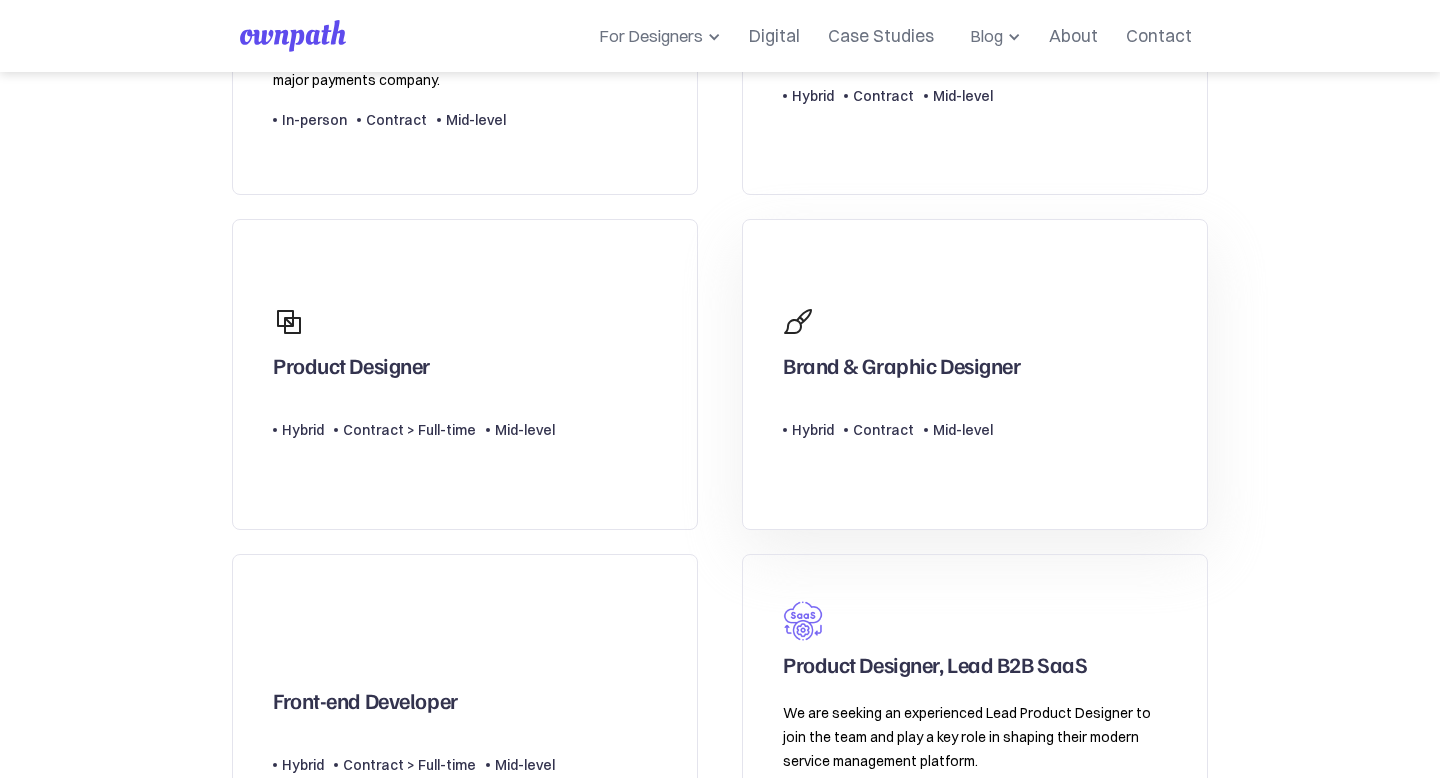 scroll, scrollTop: 354, scrollLeft: 0, axis: vertical 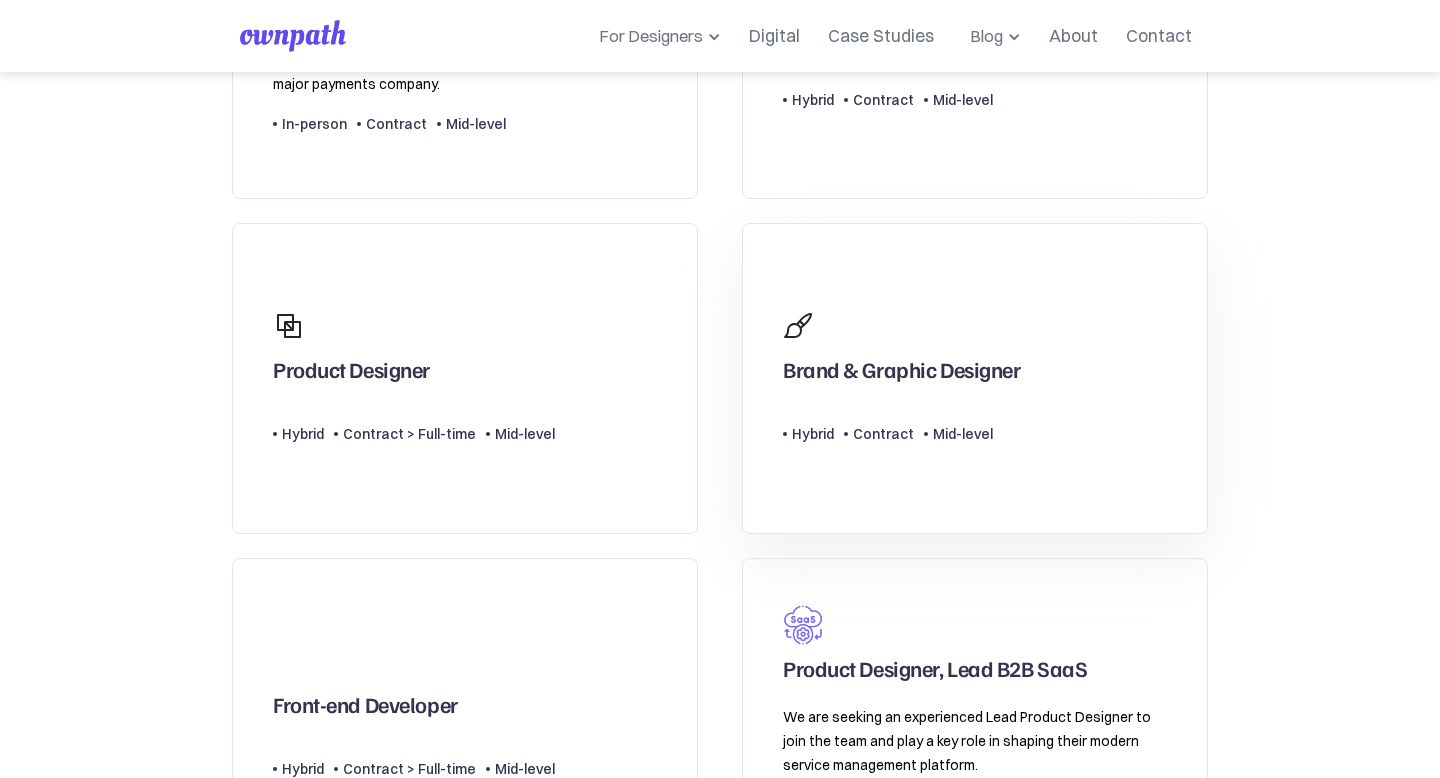 click at bounding box center (303, -32) 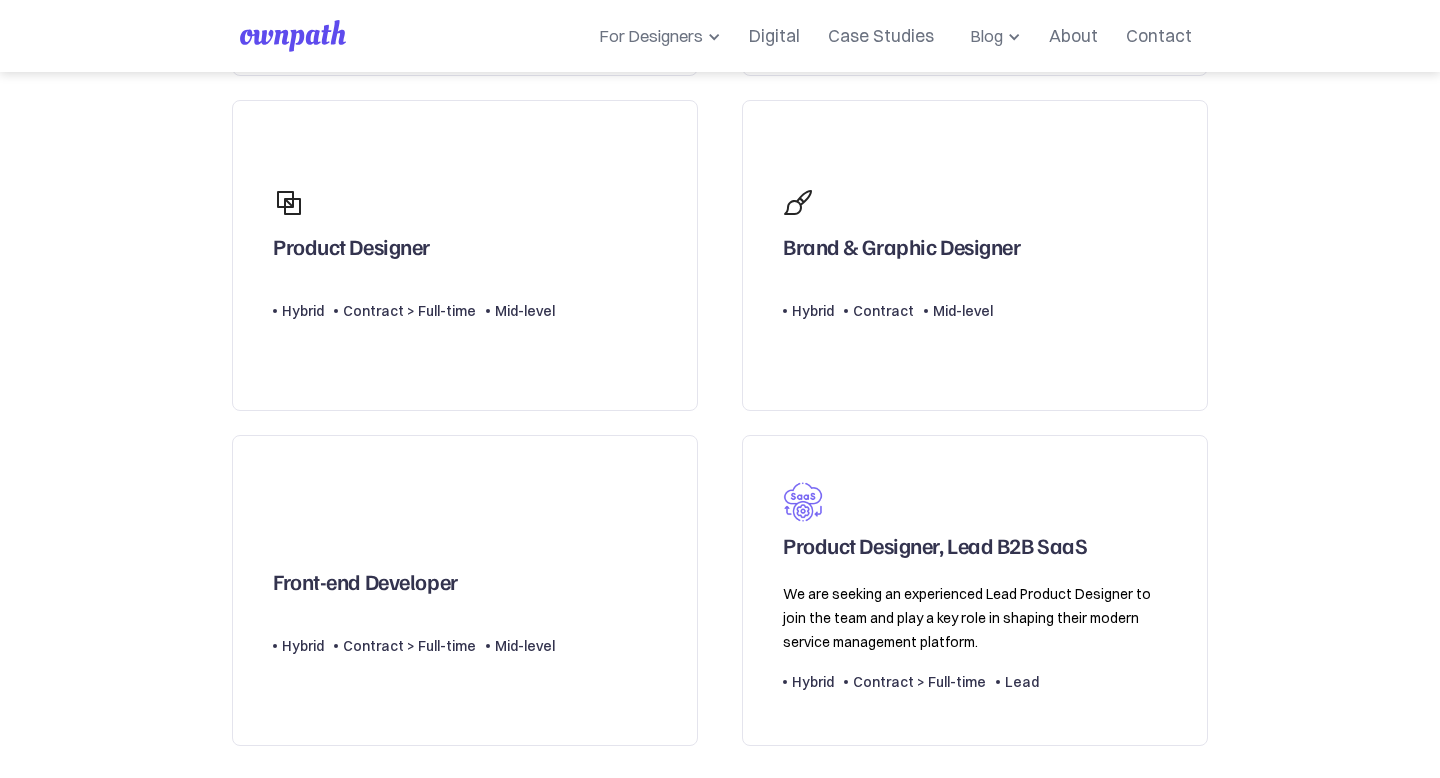 scroll, scrollTop: 0, scrollLeft: 0, axis: both 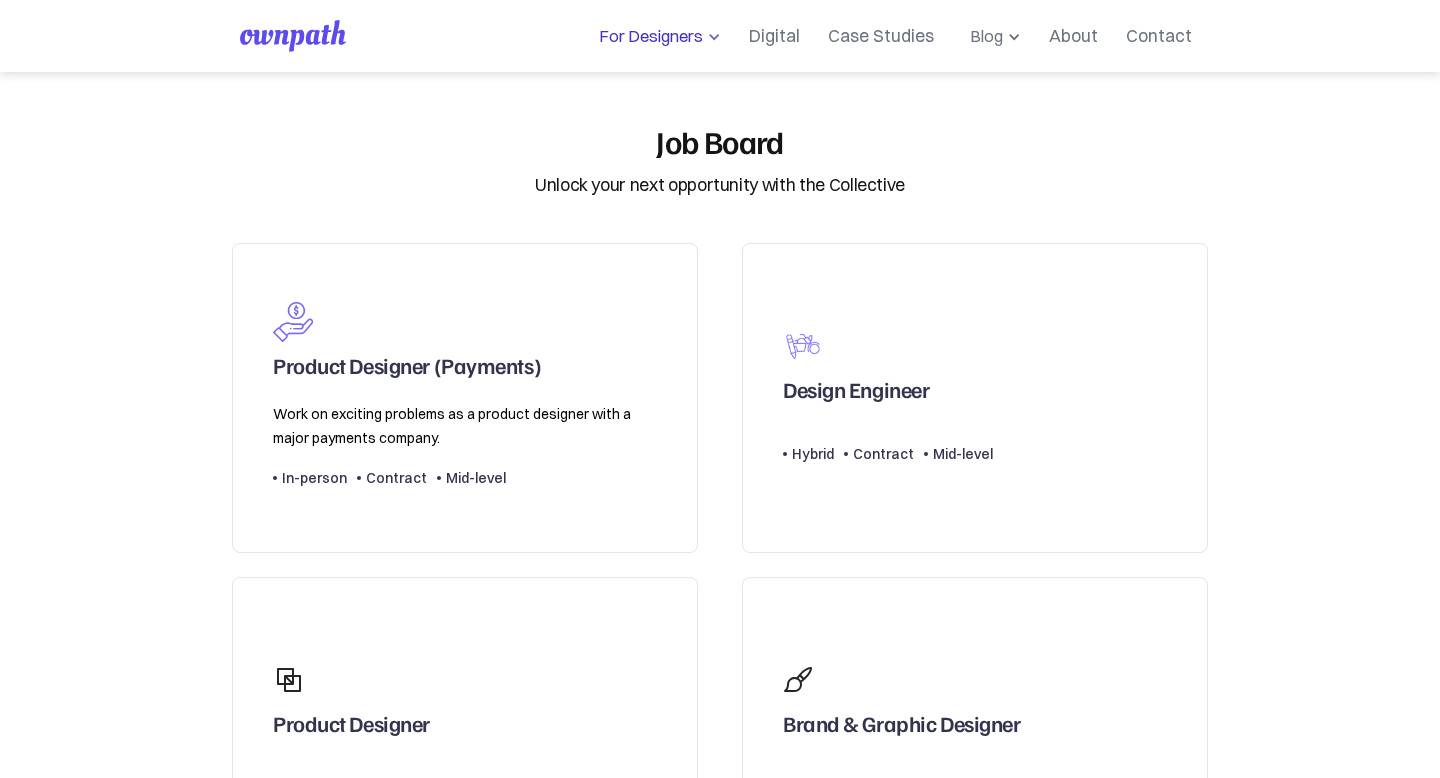 click on "For Designers" at bounding box center [647, 36] 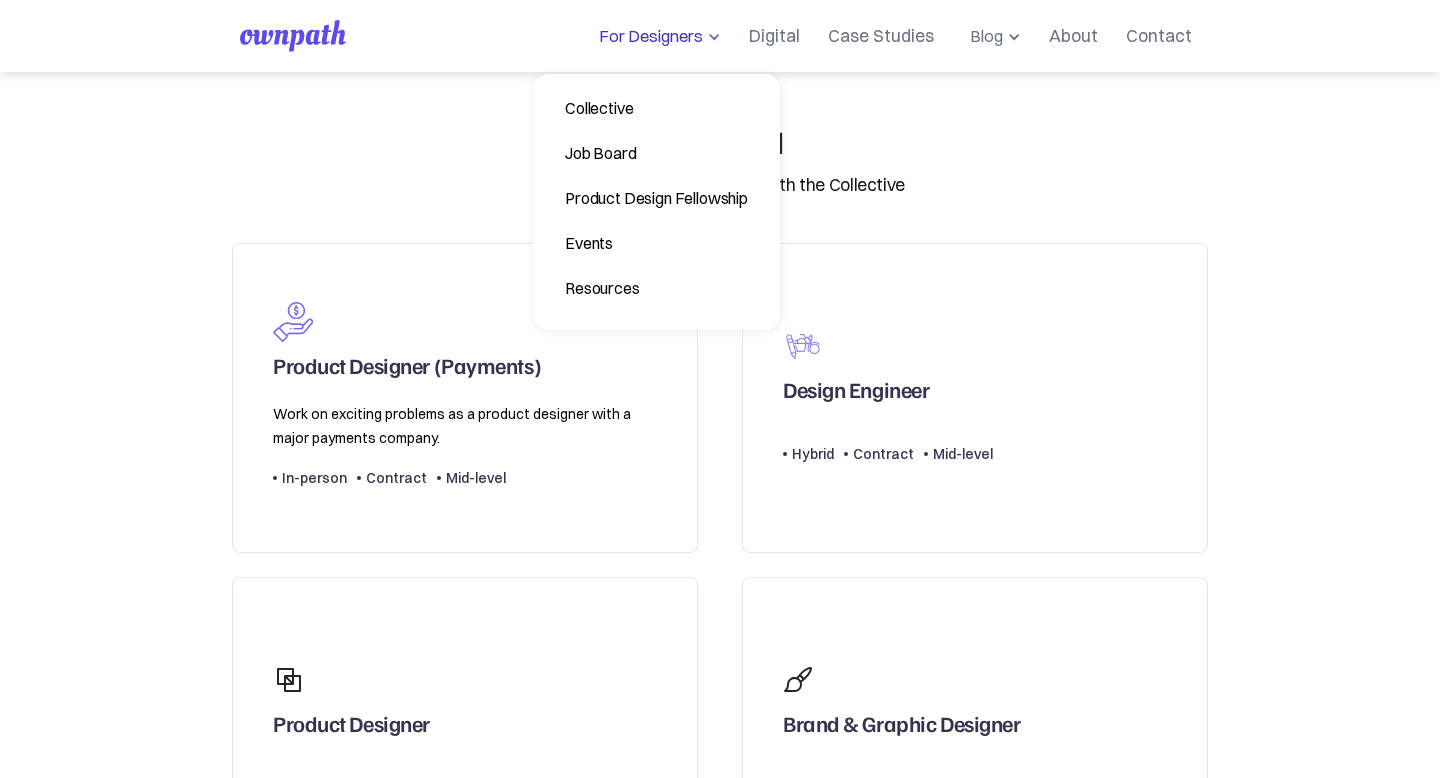click on "For Designers" at bounding box center [647, 36] 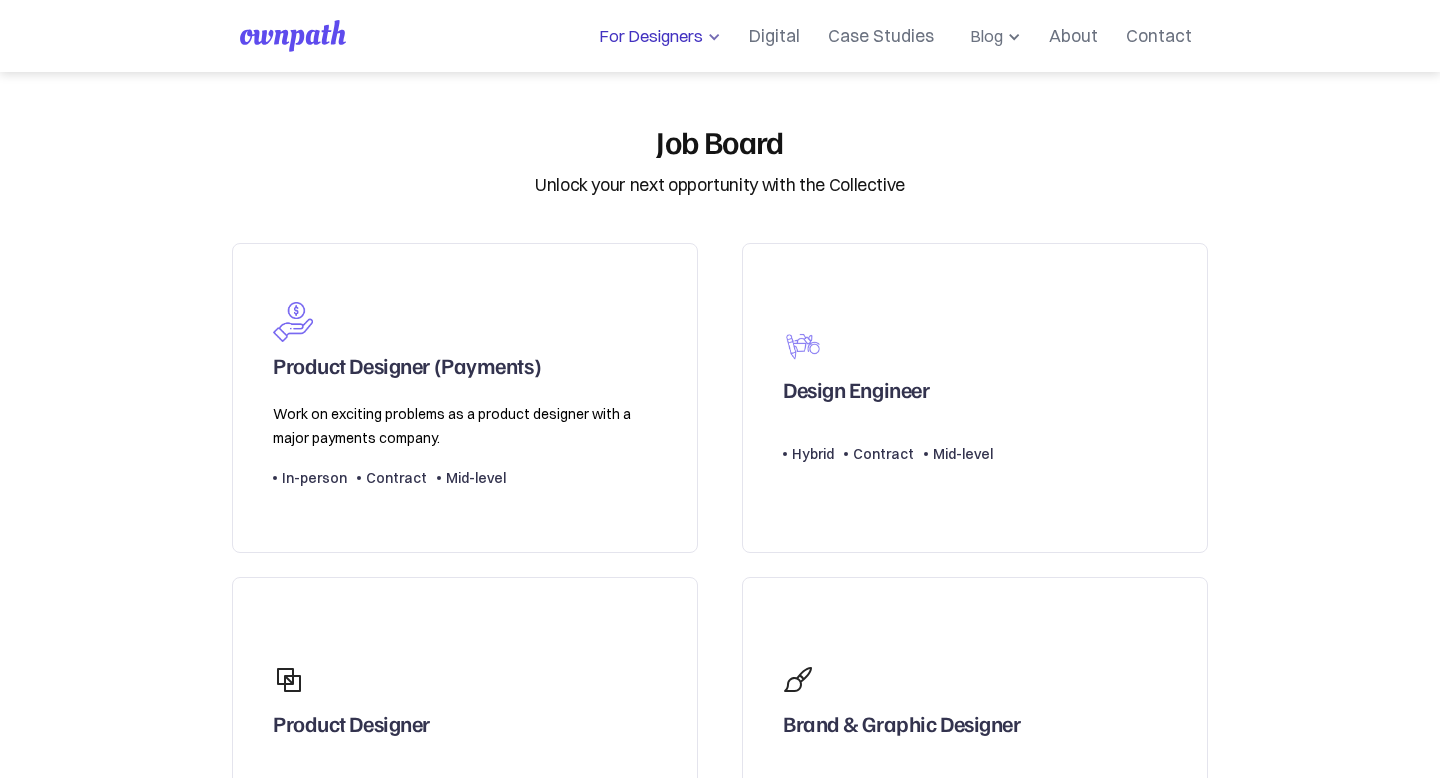 click on "For Designers" at bounding box center [647, 36] 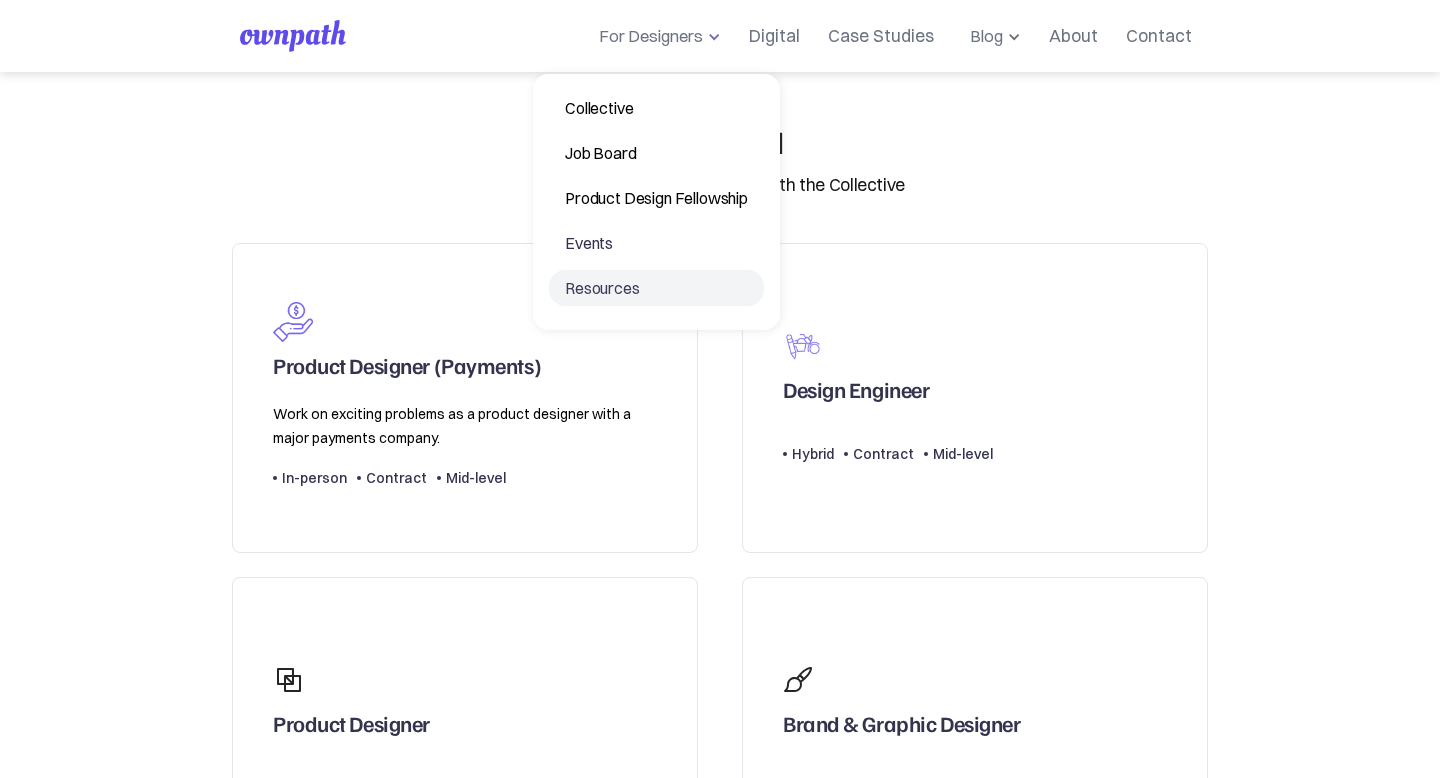 click on "Resources" at bounding box center [656, 288] 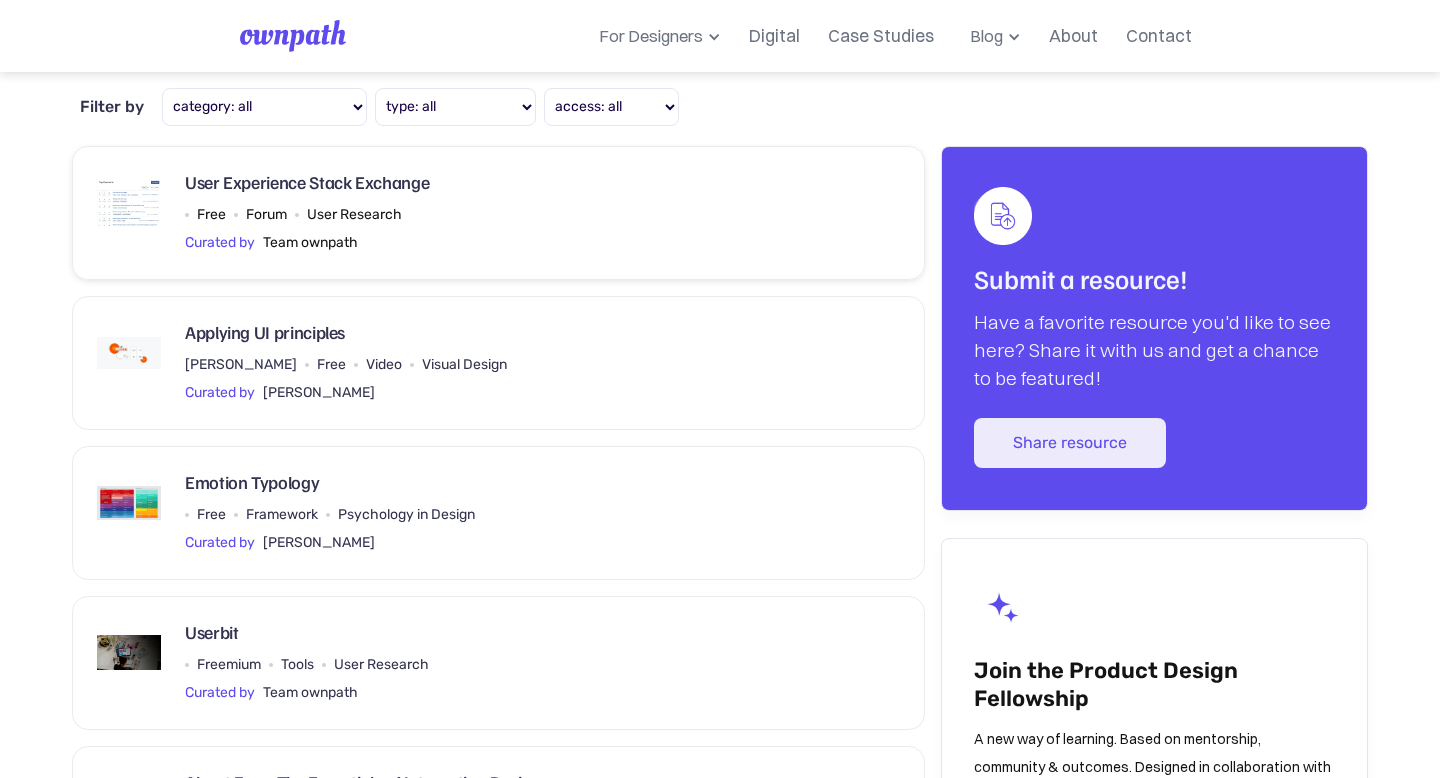 scroll, scrollTop: 225, scrollLeft: 0, axis: vertical 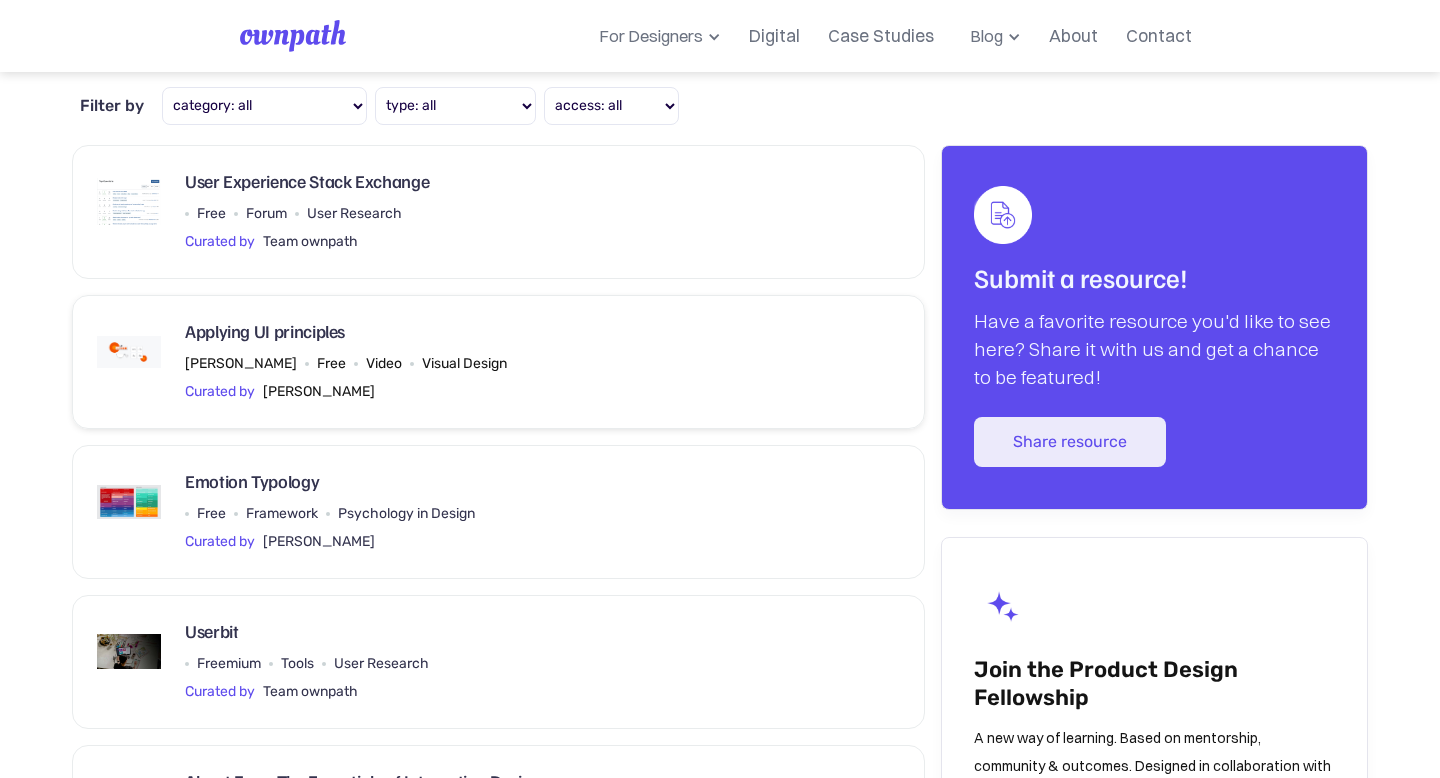 click on "Applying UI principles" at bounding box center [265, 336] 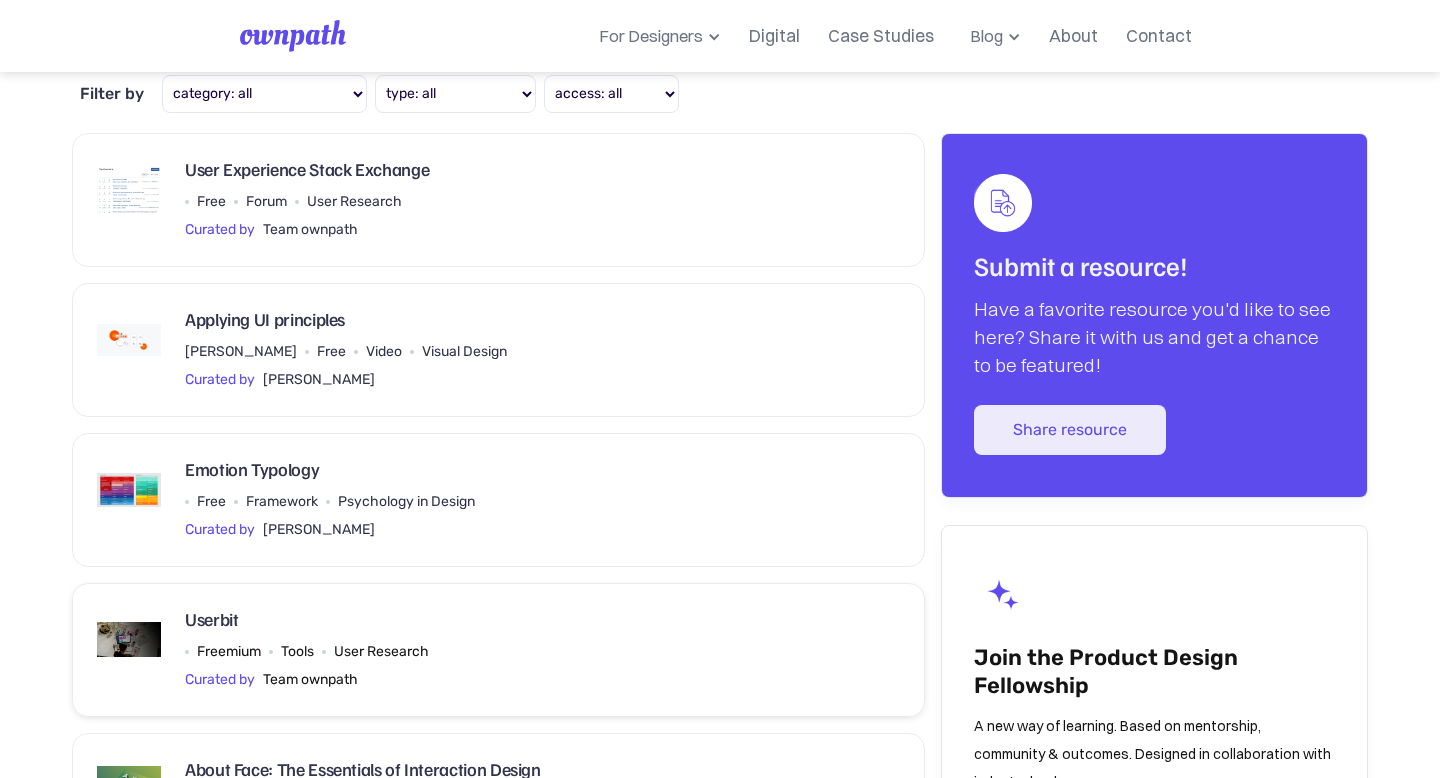 scroll, scrollTop: 0, scrollLeft: 0, axis: both 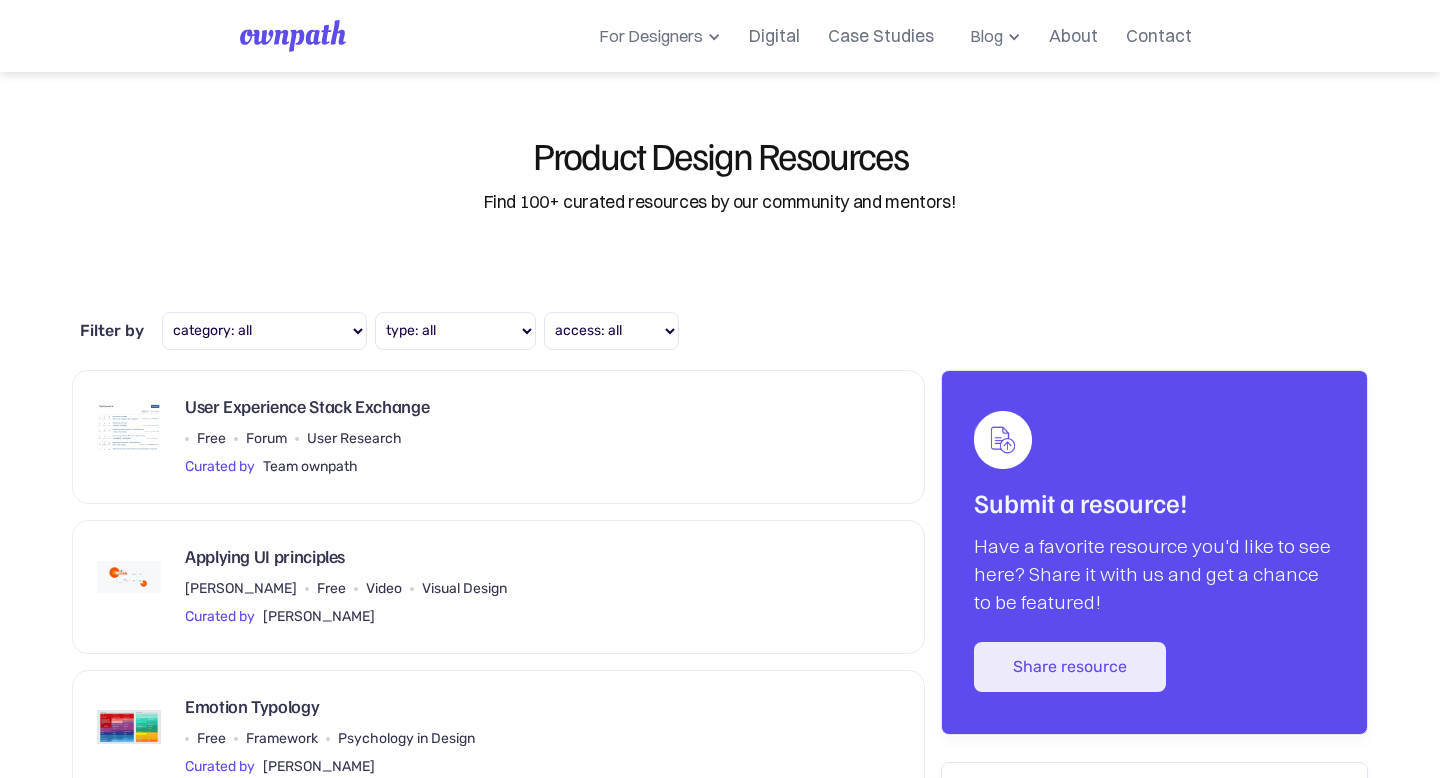 click at bounding box center [293, 36] 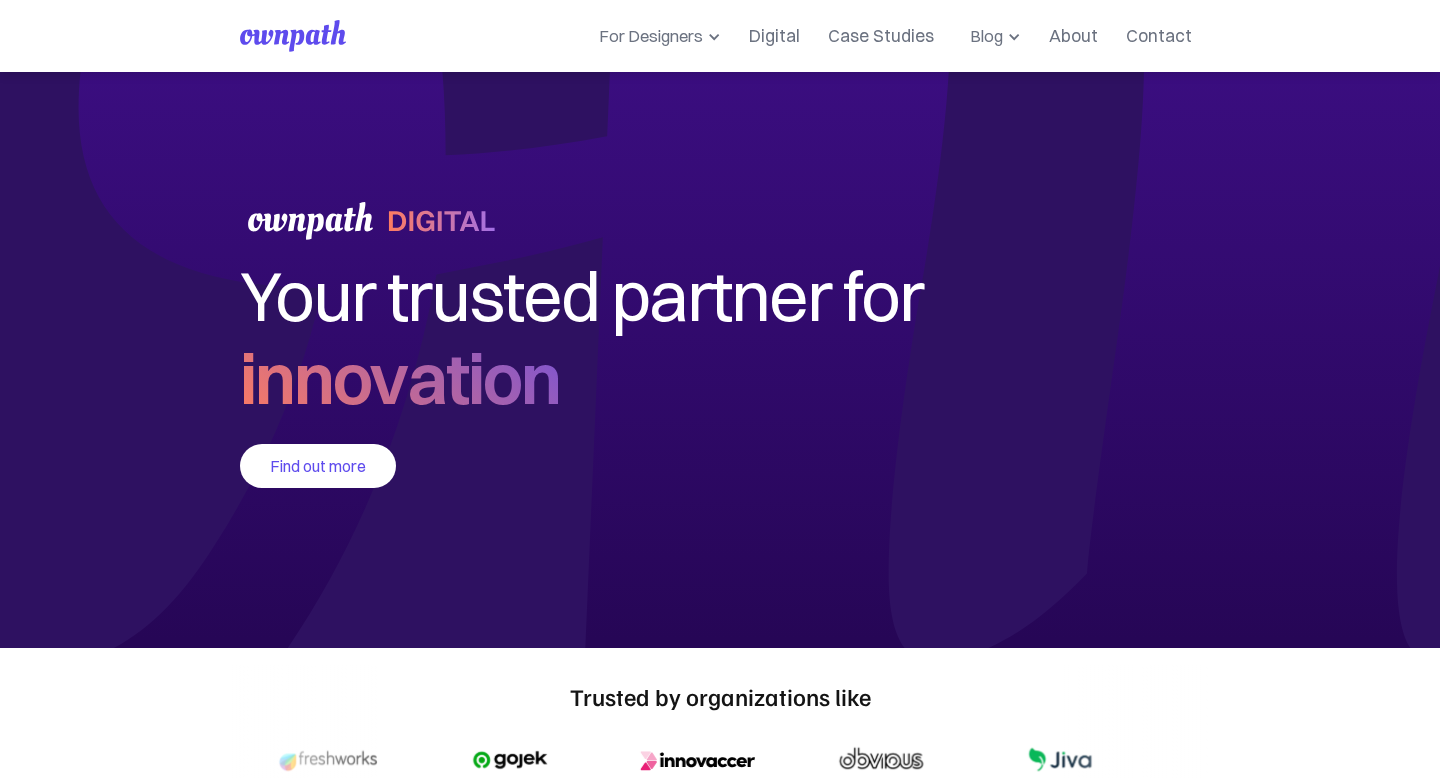 scroll, scrollTop: 0, scrollLeft: 0, axis: both 